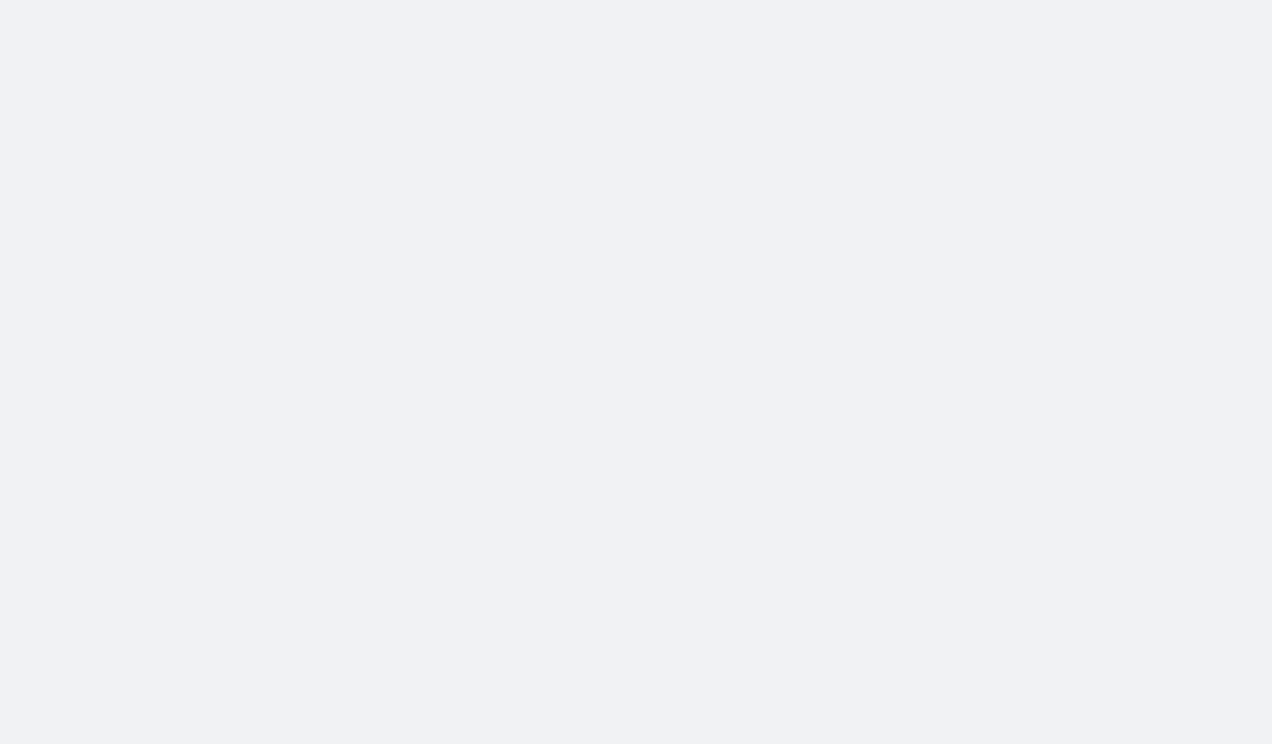 scroll, scrollTop: 0, scrollLeft: 0, axis: both 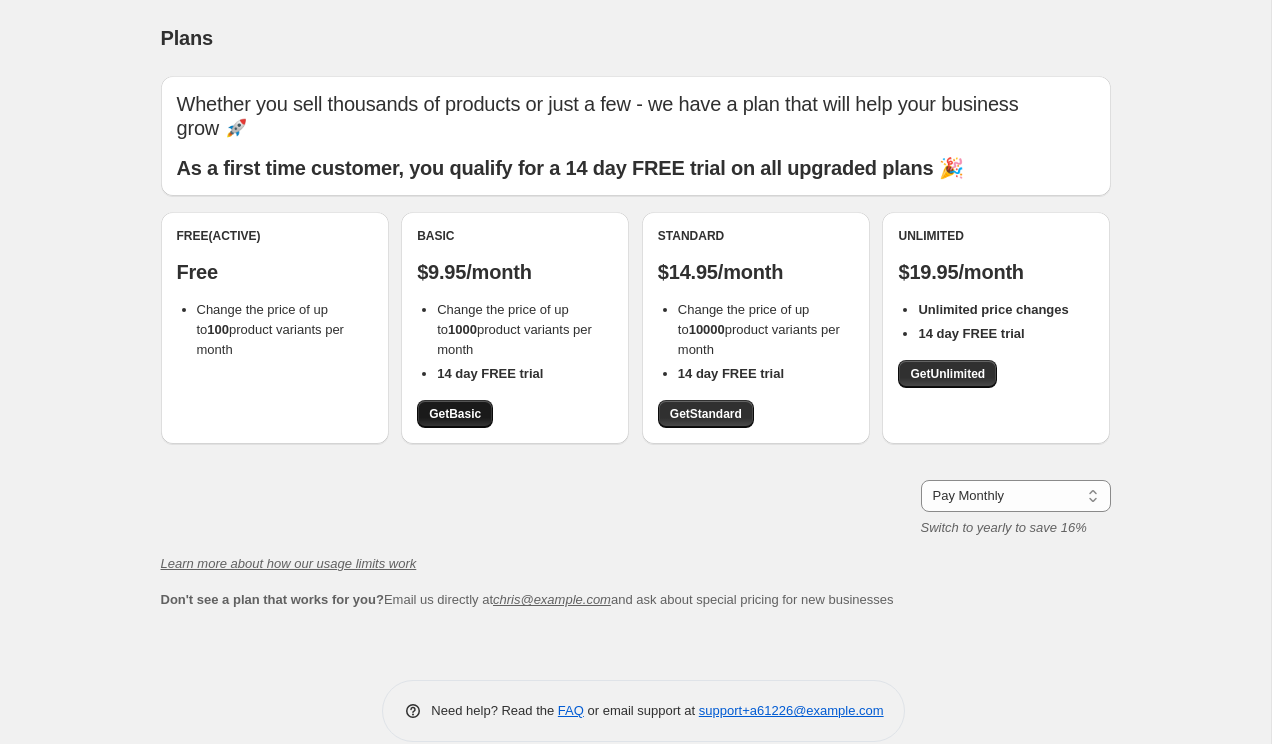 click on "Get  Basic" at bounding box center [455, 414] 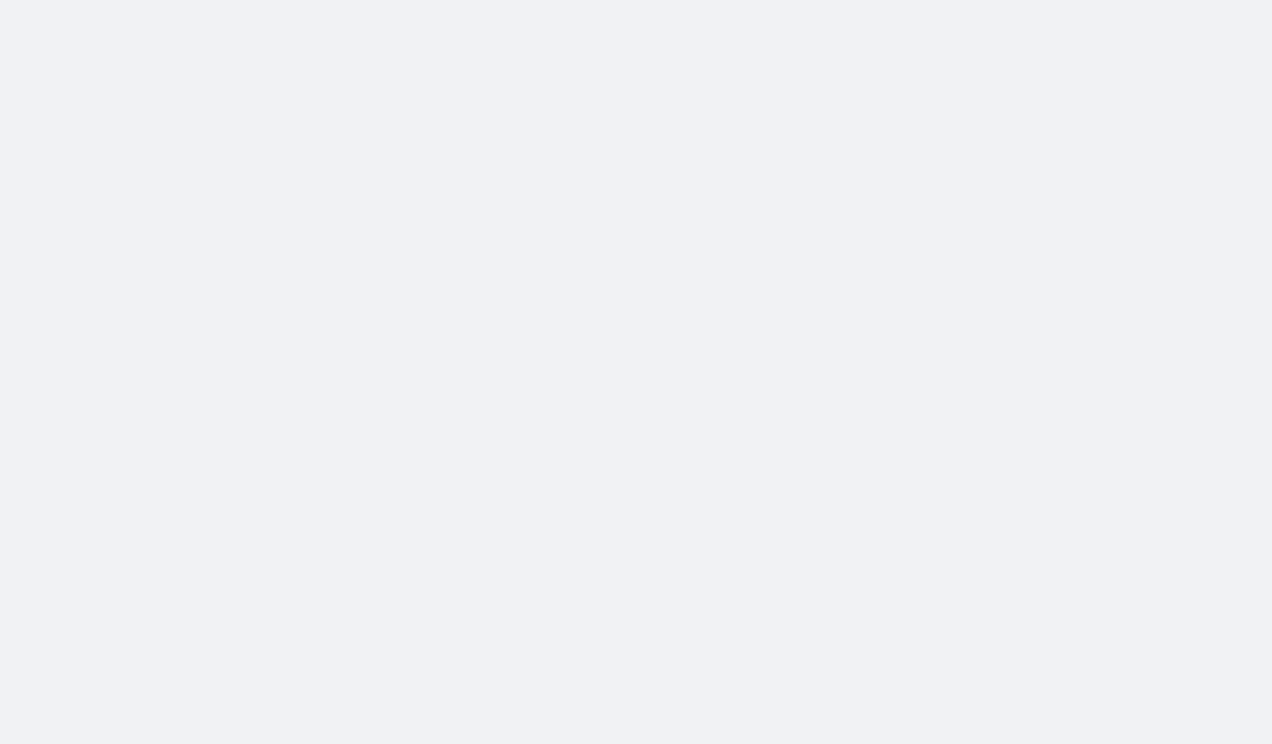 scroll, scrollTop: 0, scrollLeft: 0, axis: both 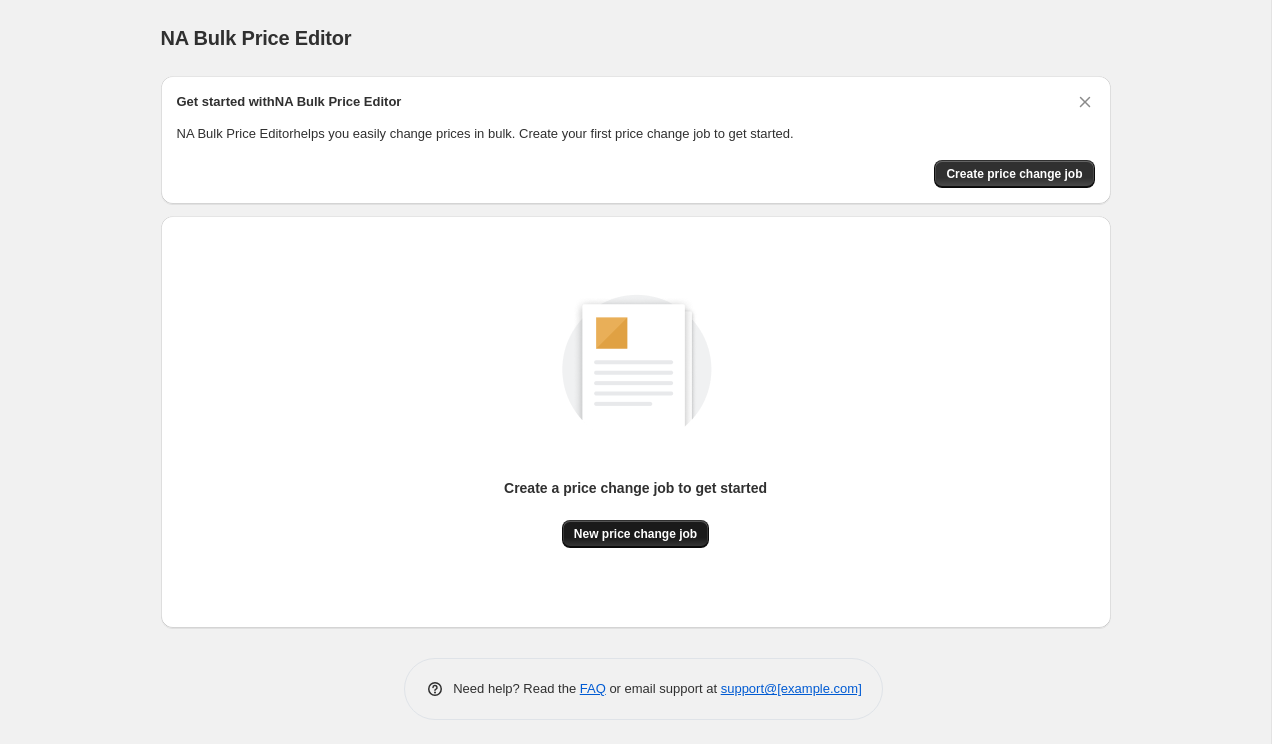 click on "New price change job" at bounding box center [635, 534] 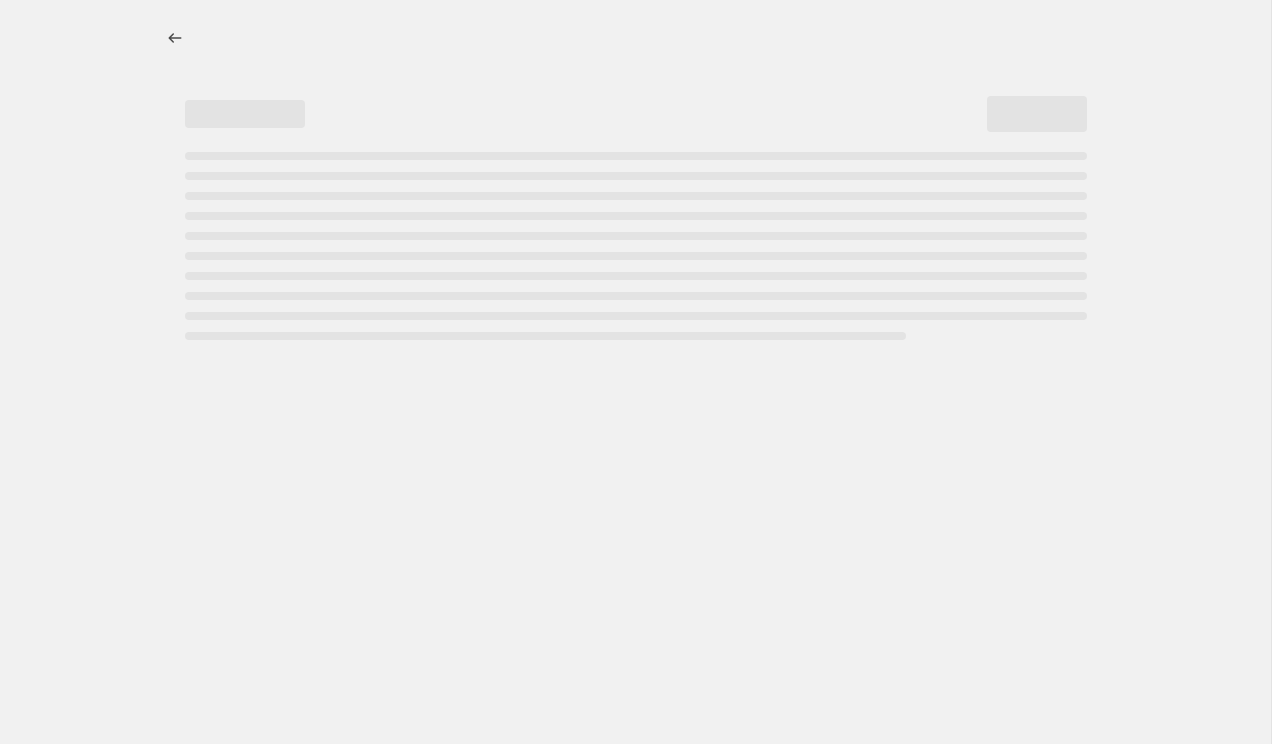 select on "percentage" 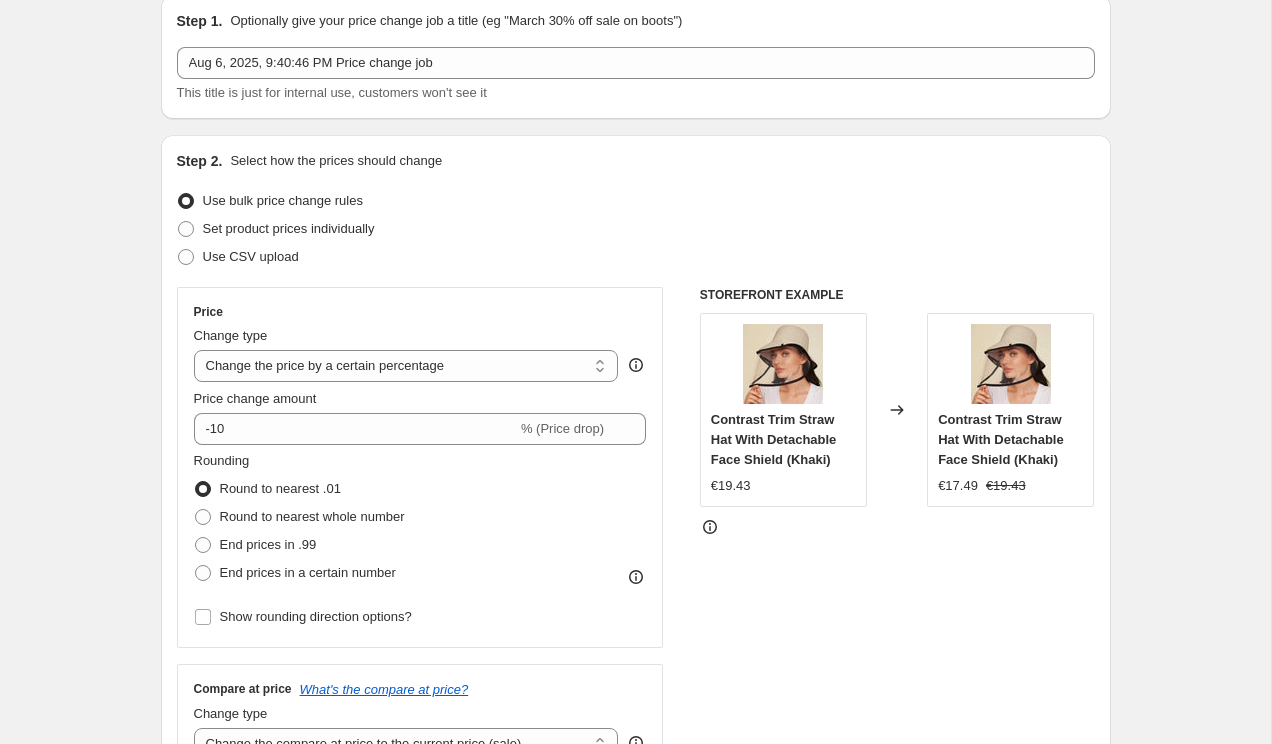 scroll, scrollTop: 80, scrollLeft: 0, axis: vertical 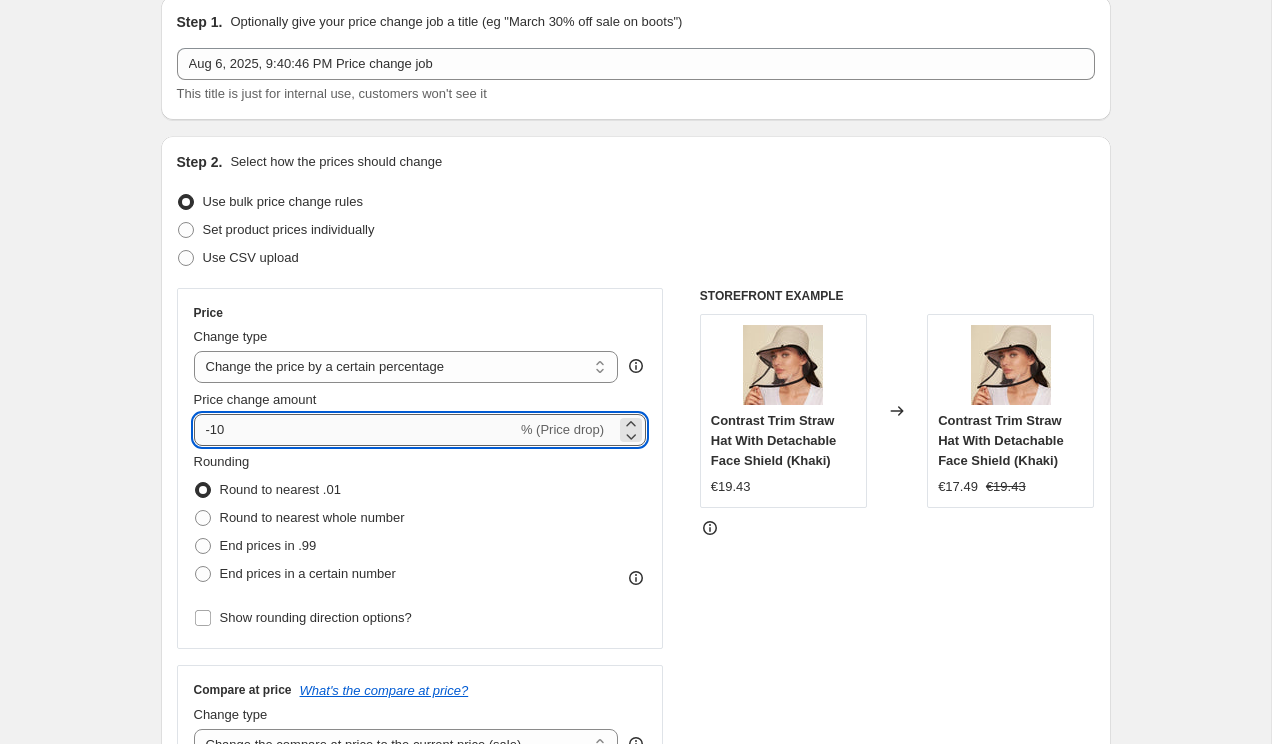 click on "-10" at bounding box center [355, 430] 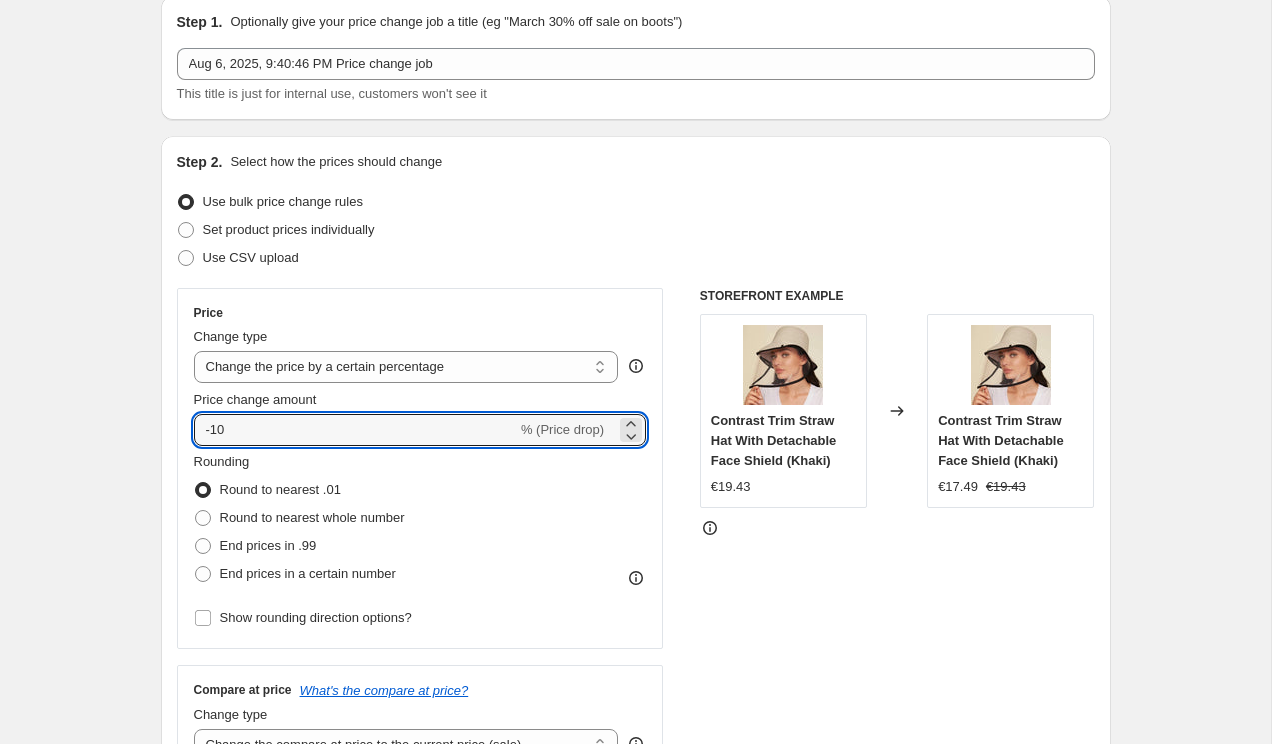 drag, startPoint x: 306, startPoint y: 438, endPoint x: 152, endPoint y: 420, distance: 155.04839 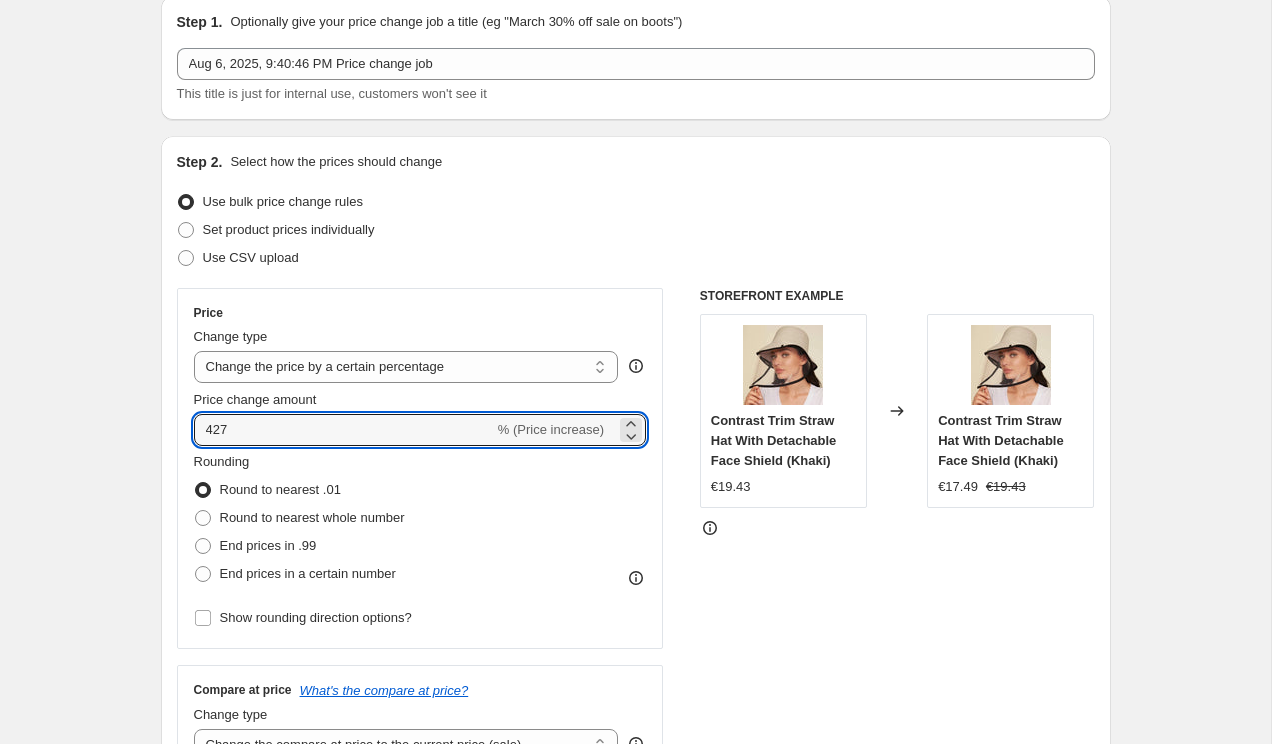 type on "427" 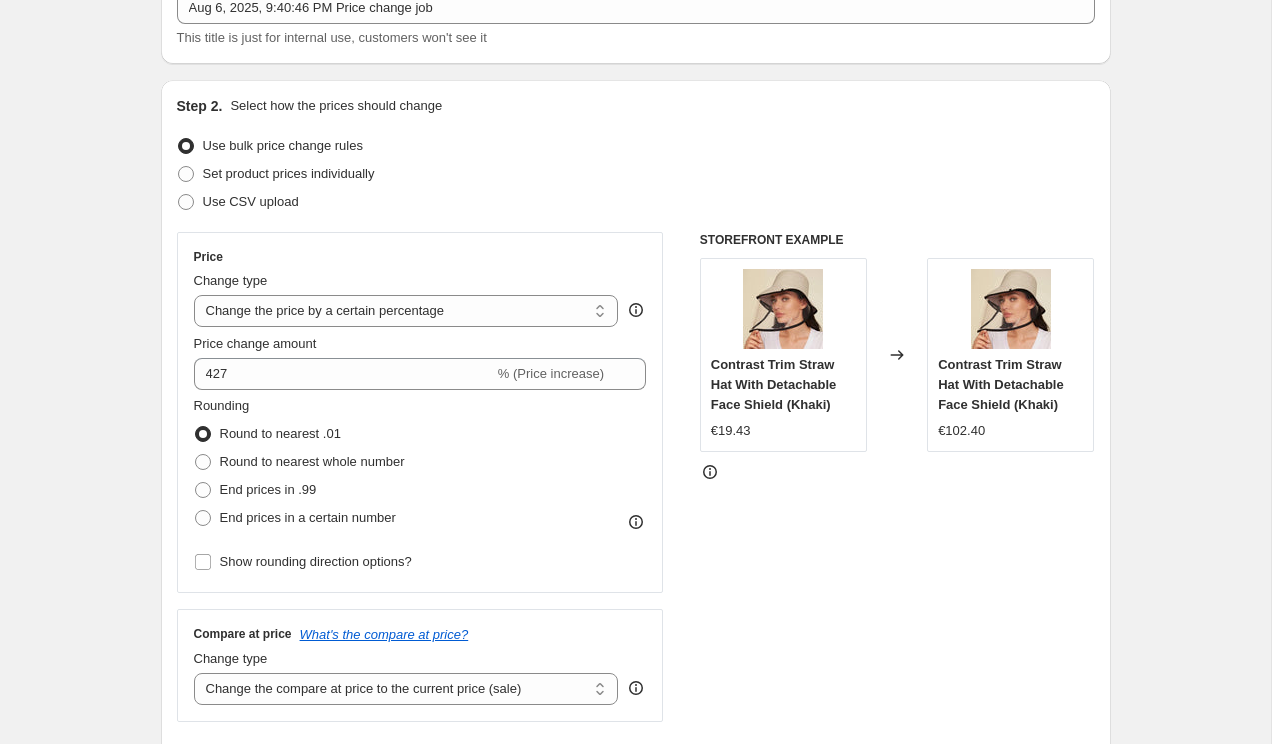 scroll, scrollTop: 141, scrollLeft: 0, axis: vertical 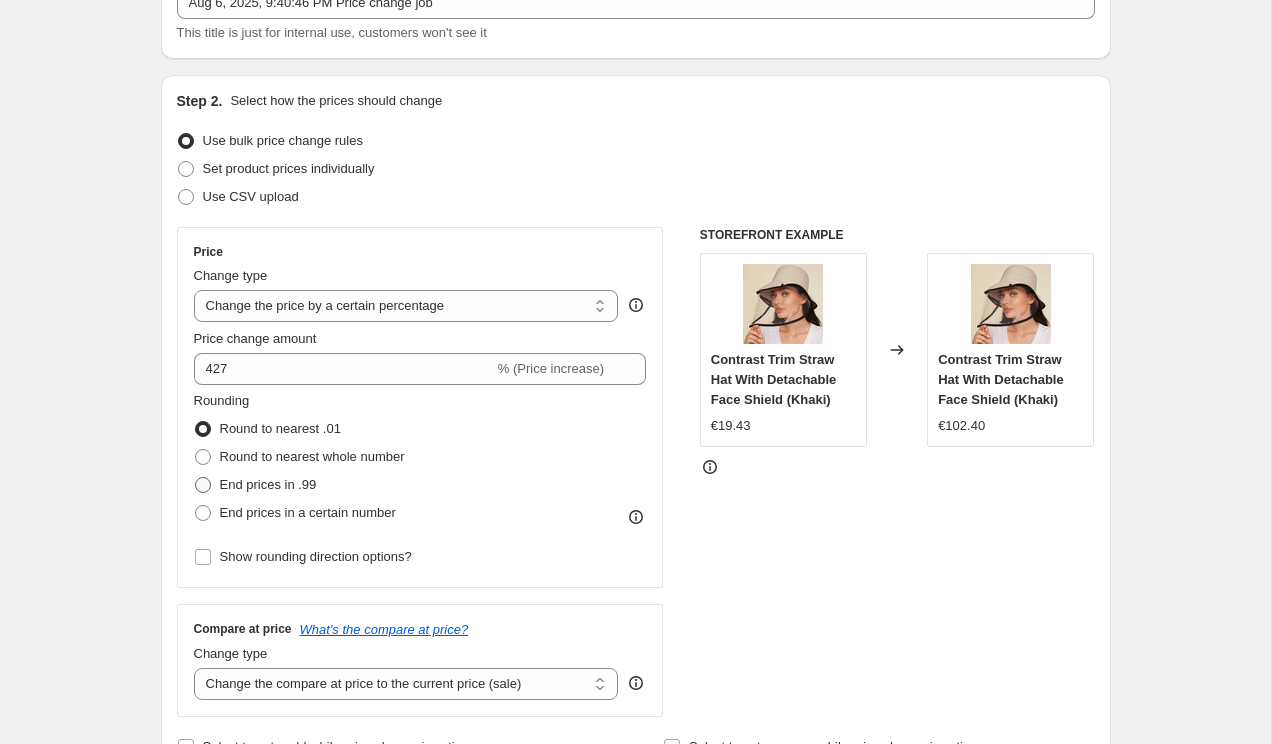 click on "End prices in .99" at bounding box center [268, 484] 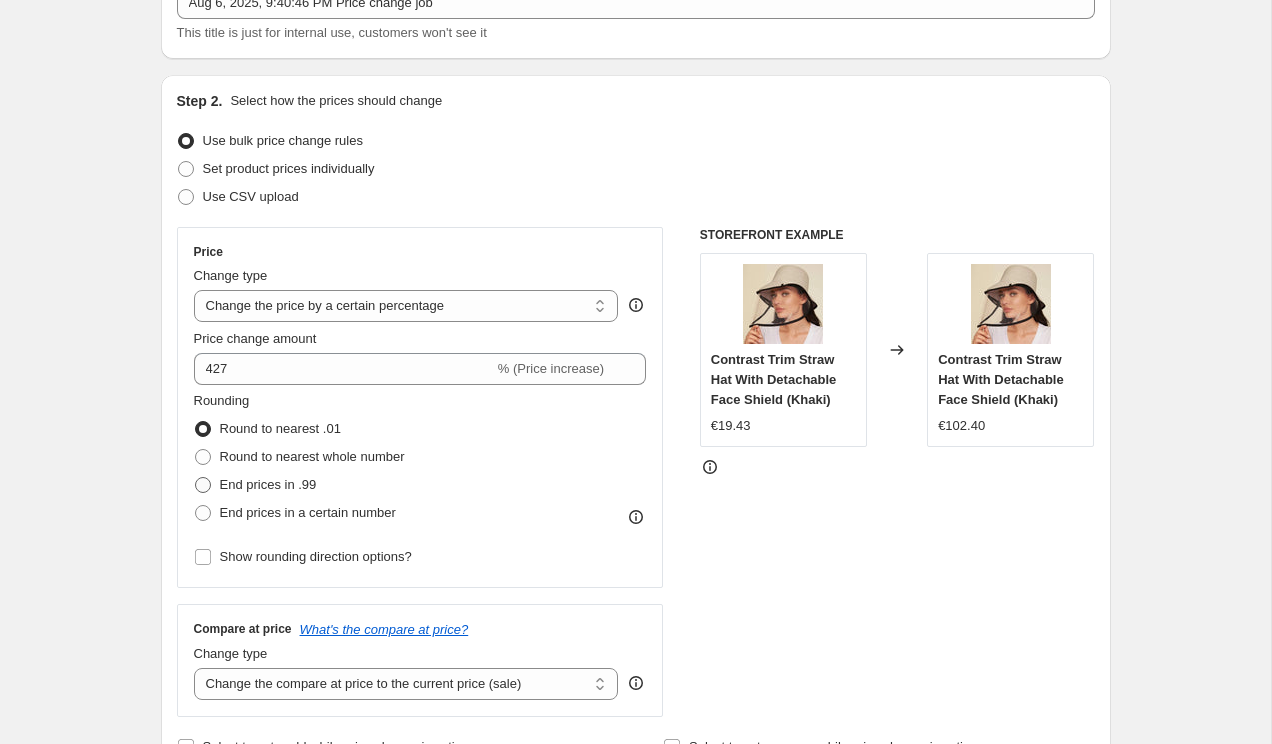 radio on "true" 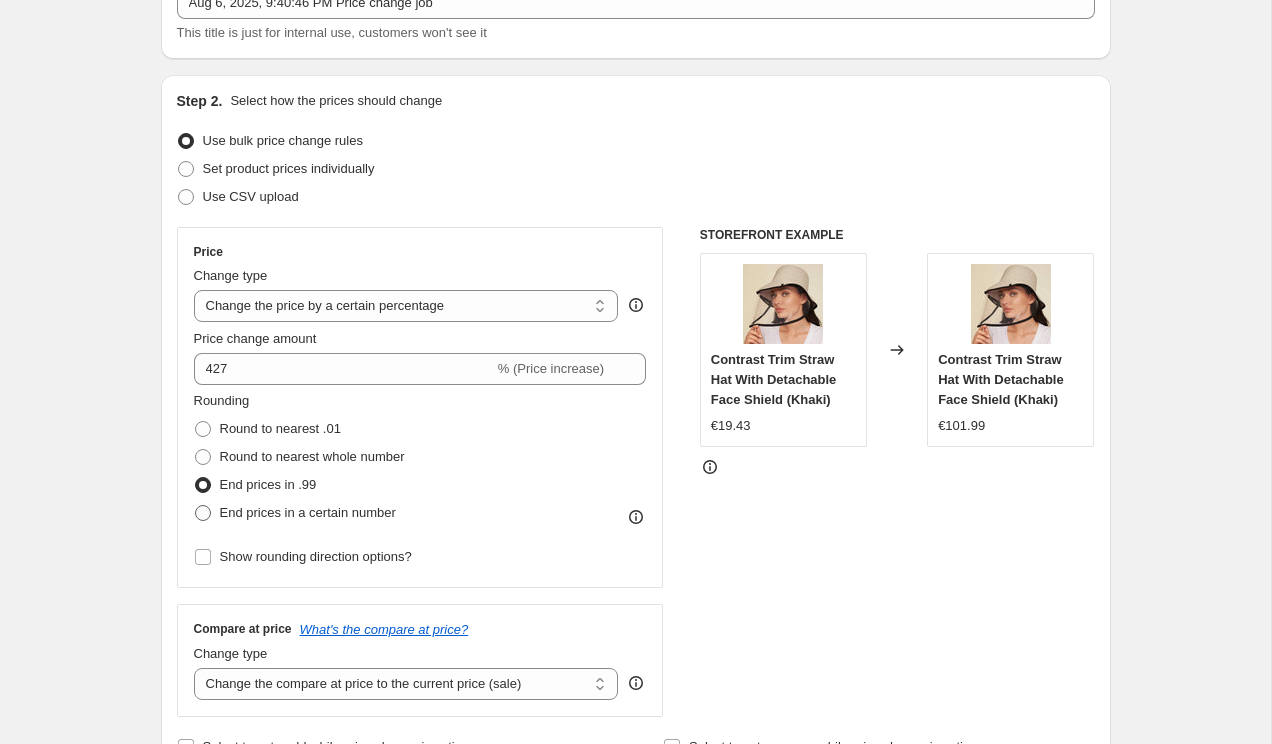 click on "End prices in a certain number" at bounding box center [308, 512] 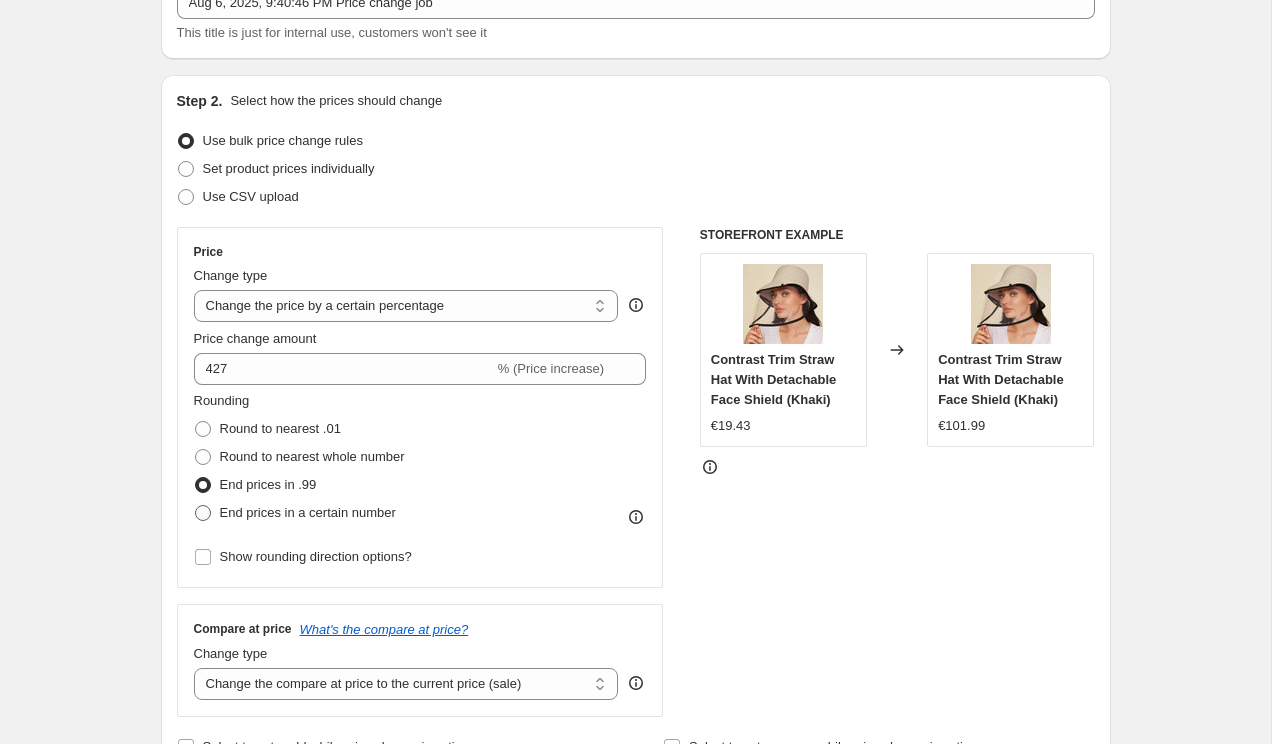 radio on "true" 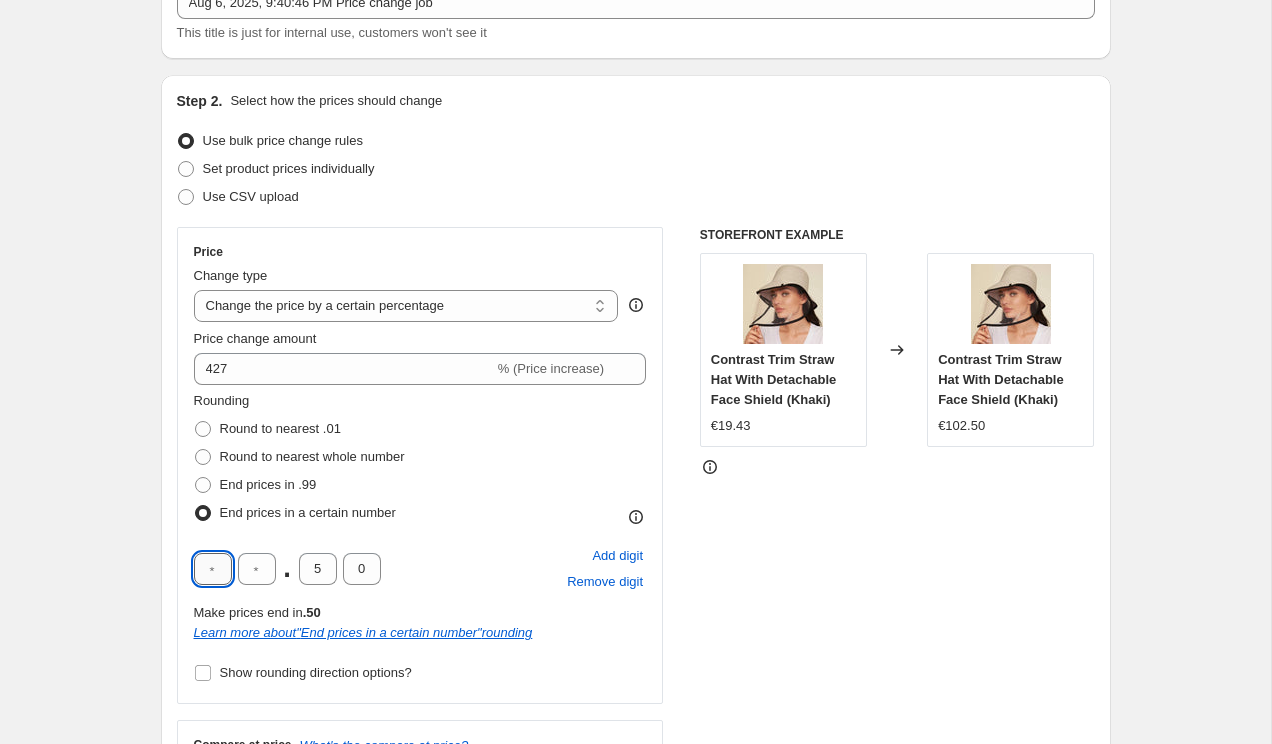 click at bounding box center [213, 569] 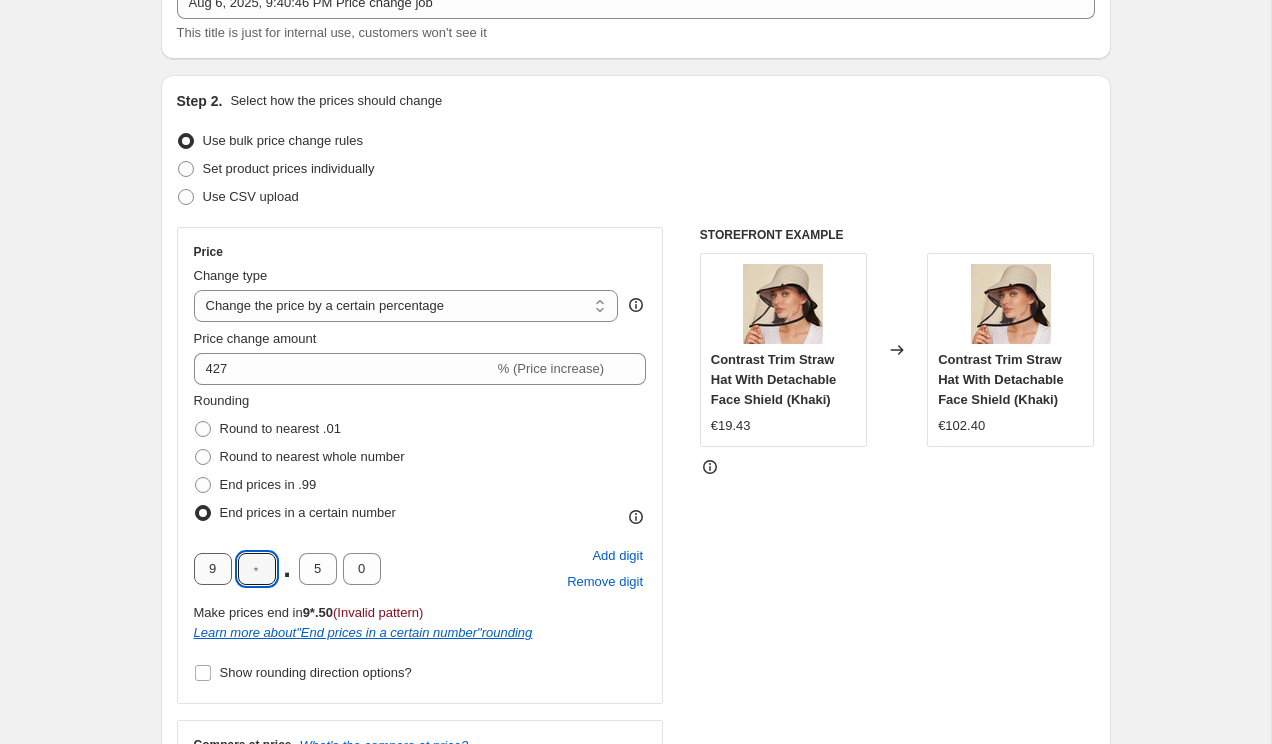 type on "9" 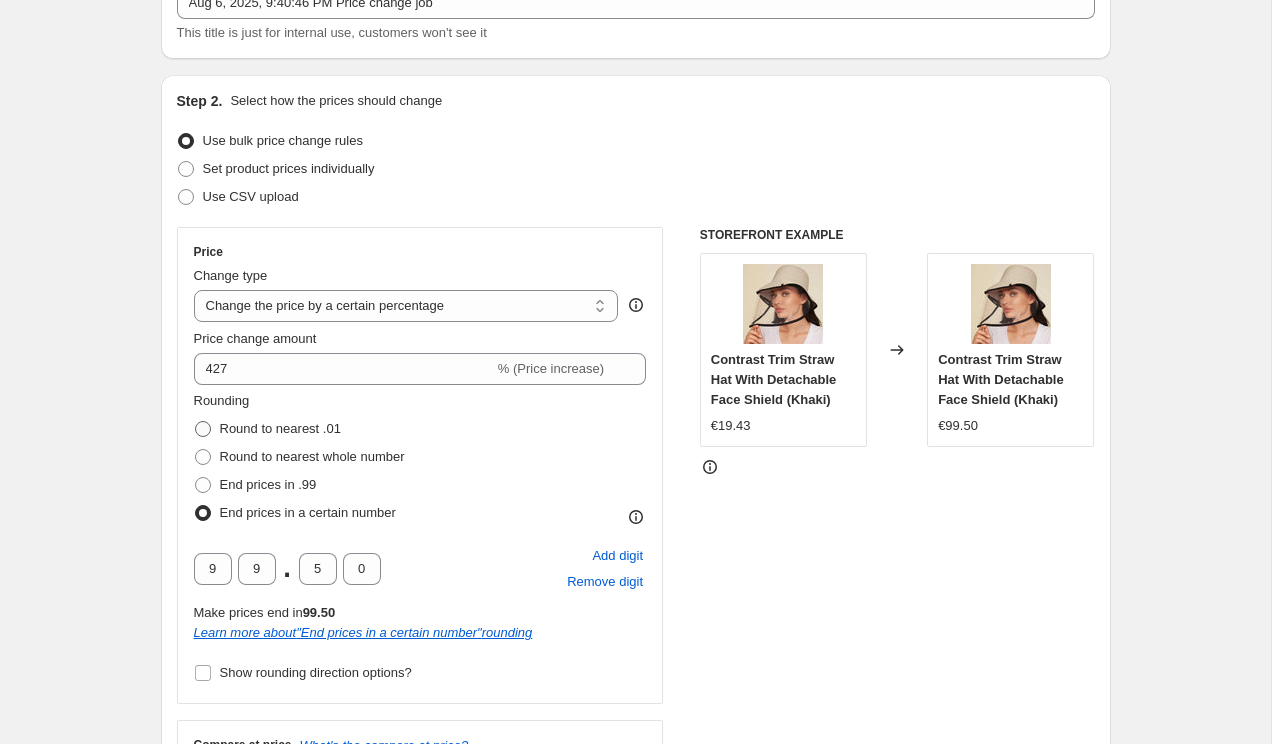 click on "Round to nearest .01" at bounding box center (280, 428) 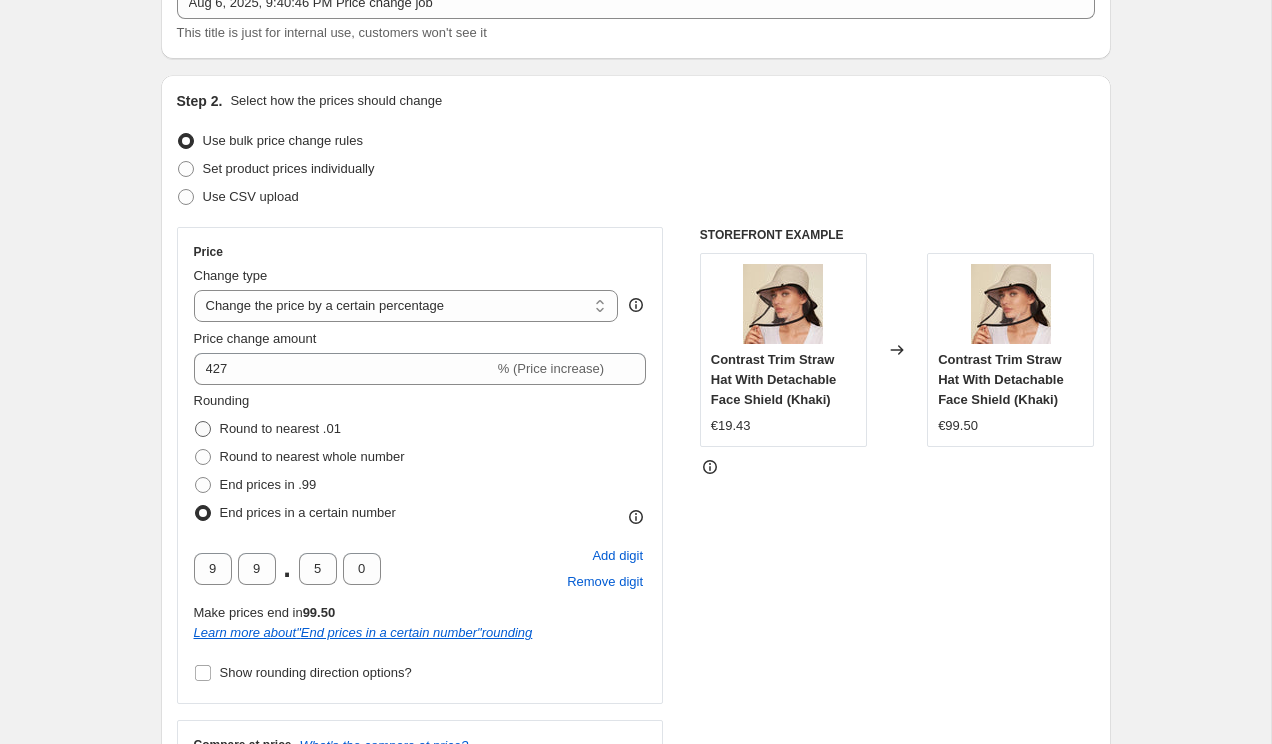 radio on "true" 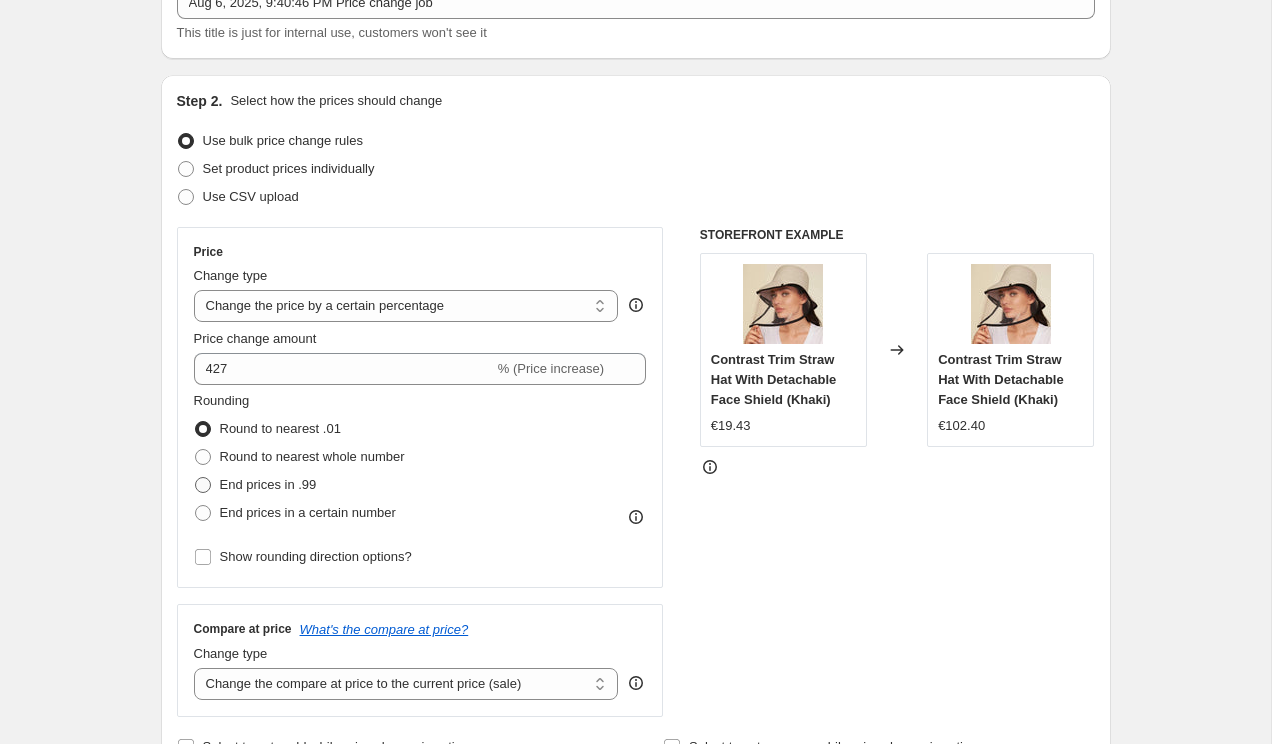 click on "End prices in .99" at bounding box center [268, 484] 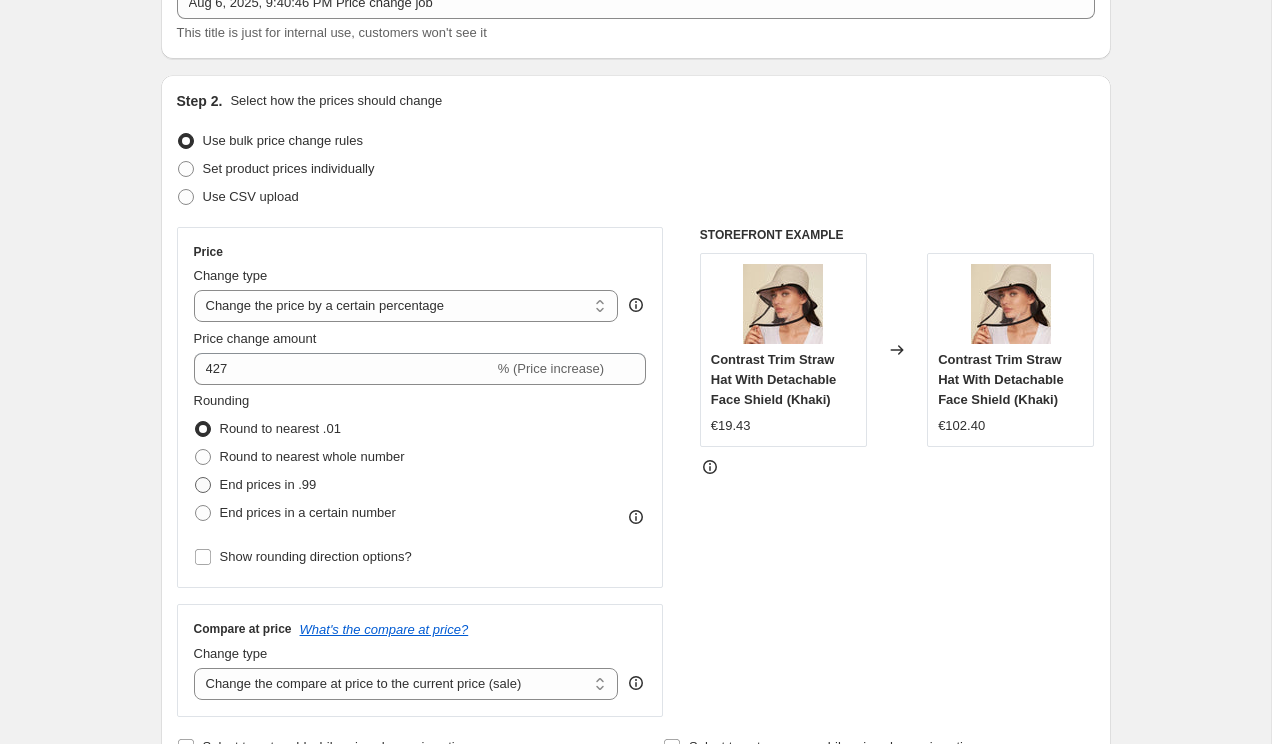 radio on "true" 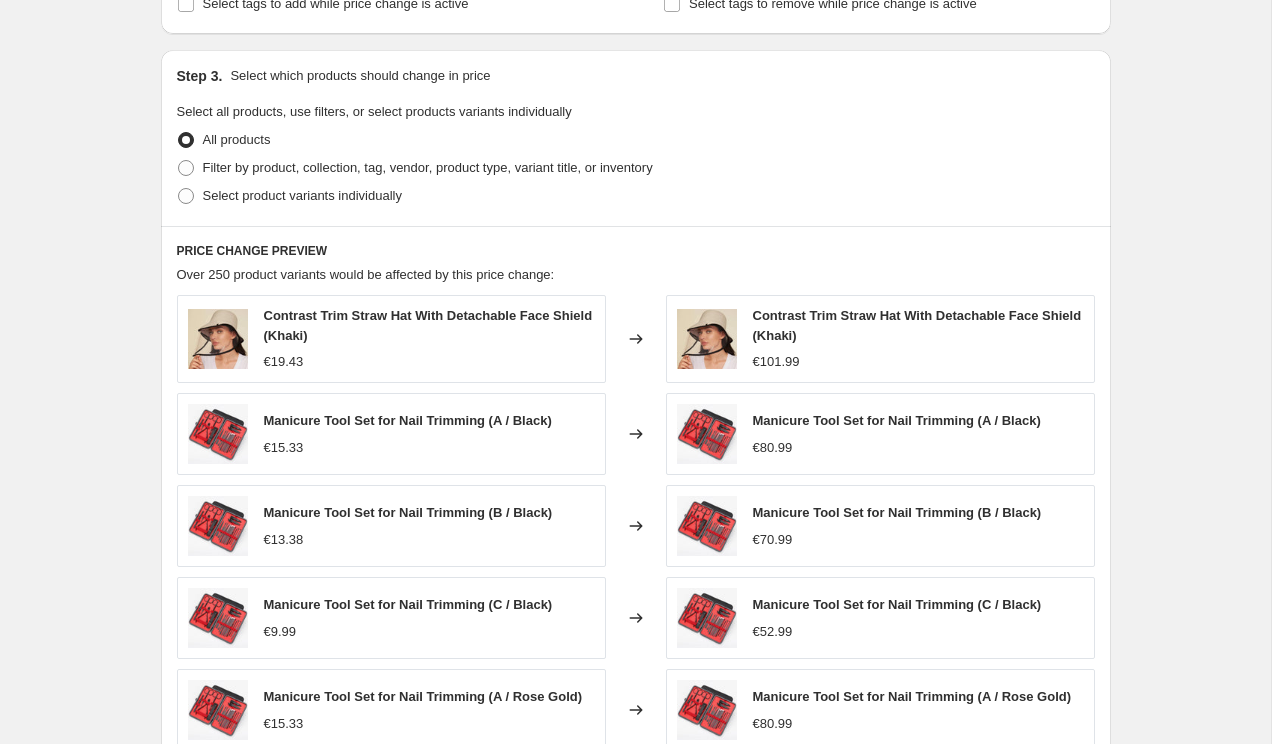 scroll, scrollTop: 1261, scrollLeft: 0, axis: vertical 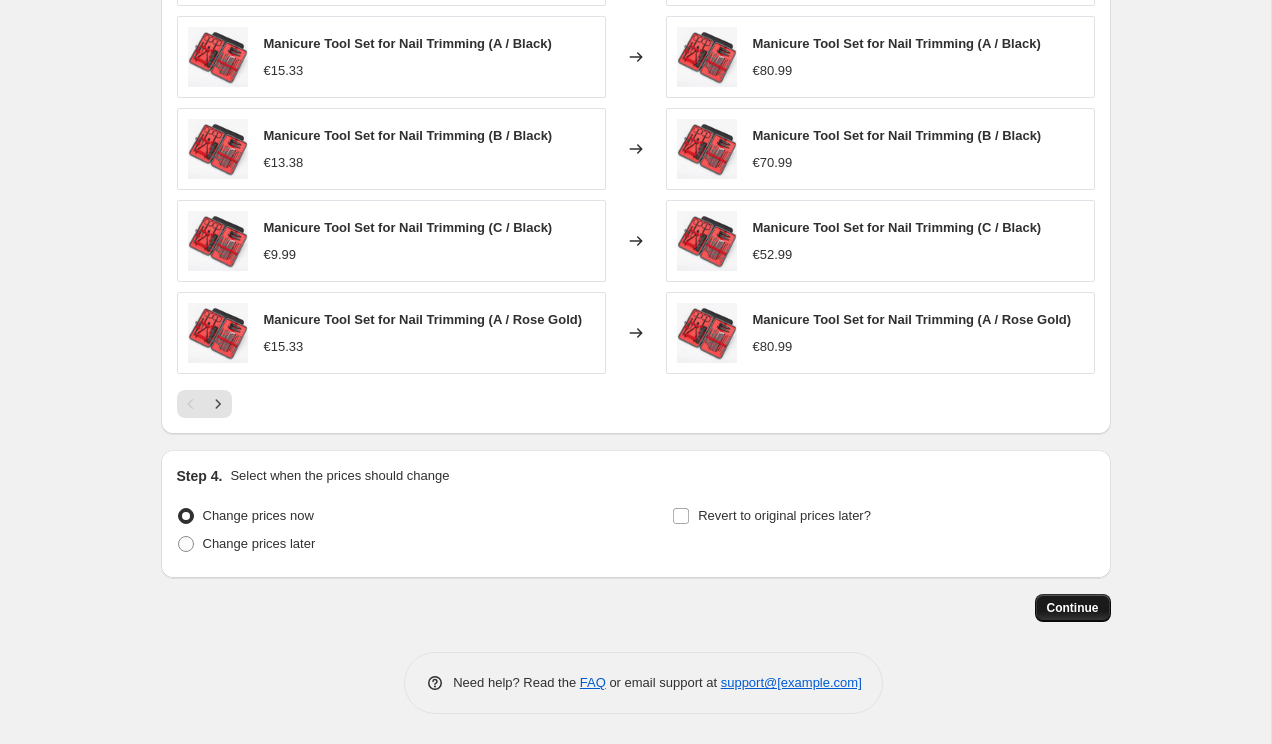 click on "Continue" at bounding box center (1073, 608) 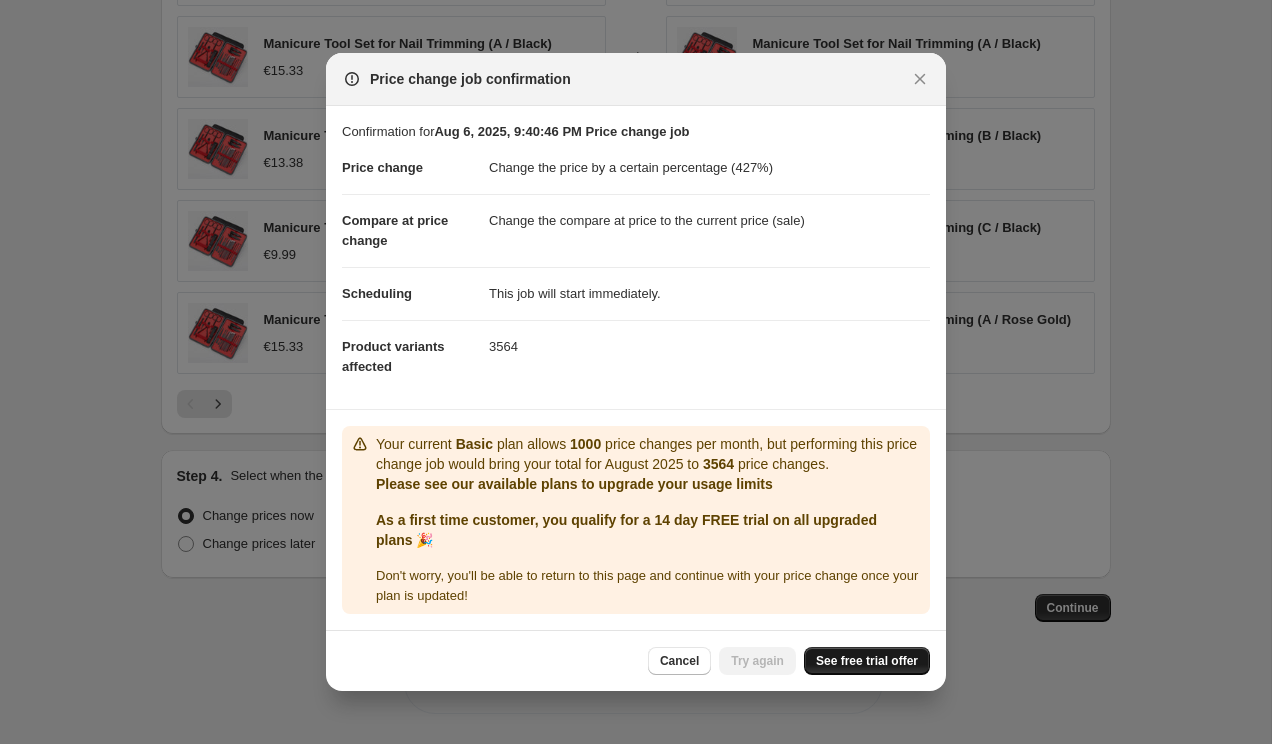 click on "See free trial offer" at bounding box center (867, 661) 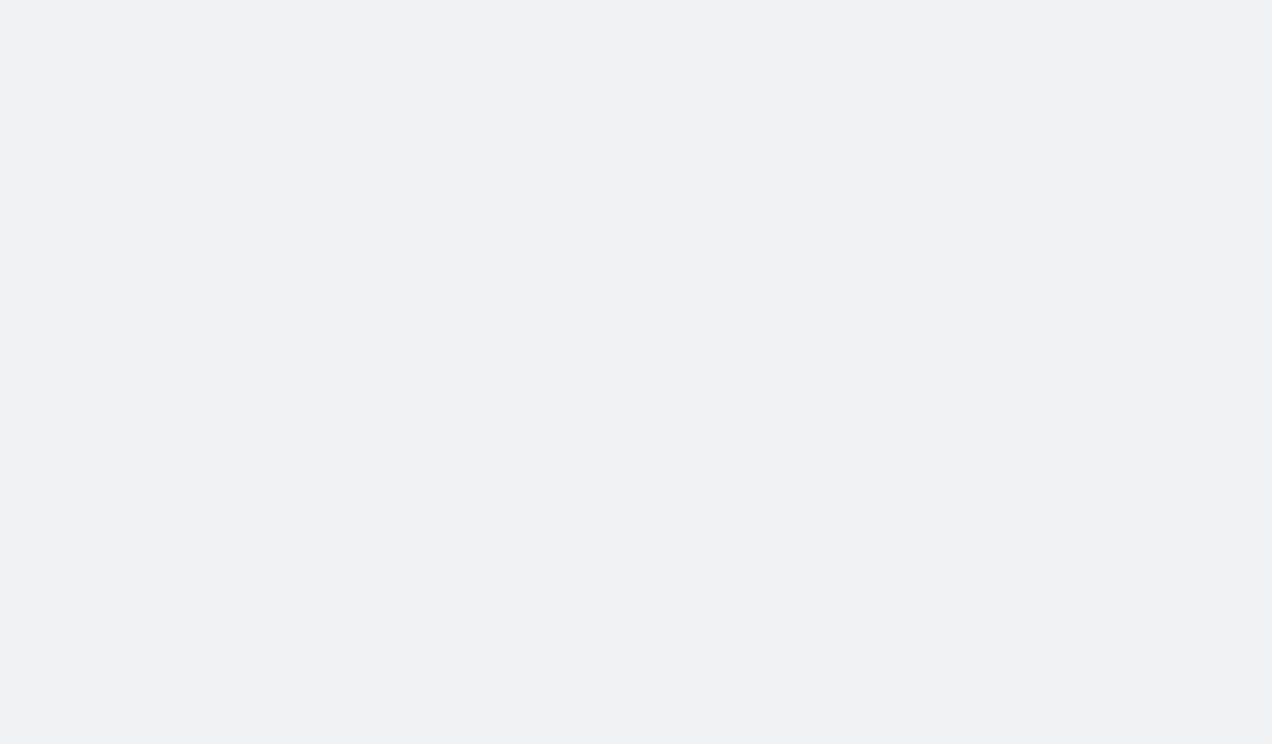 scroll, scrollTop: 0, scrollLeft: 0, axis: both 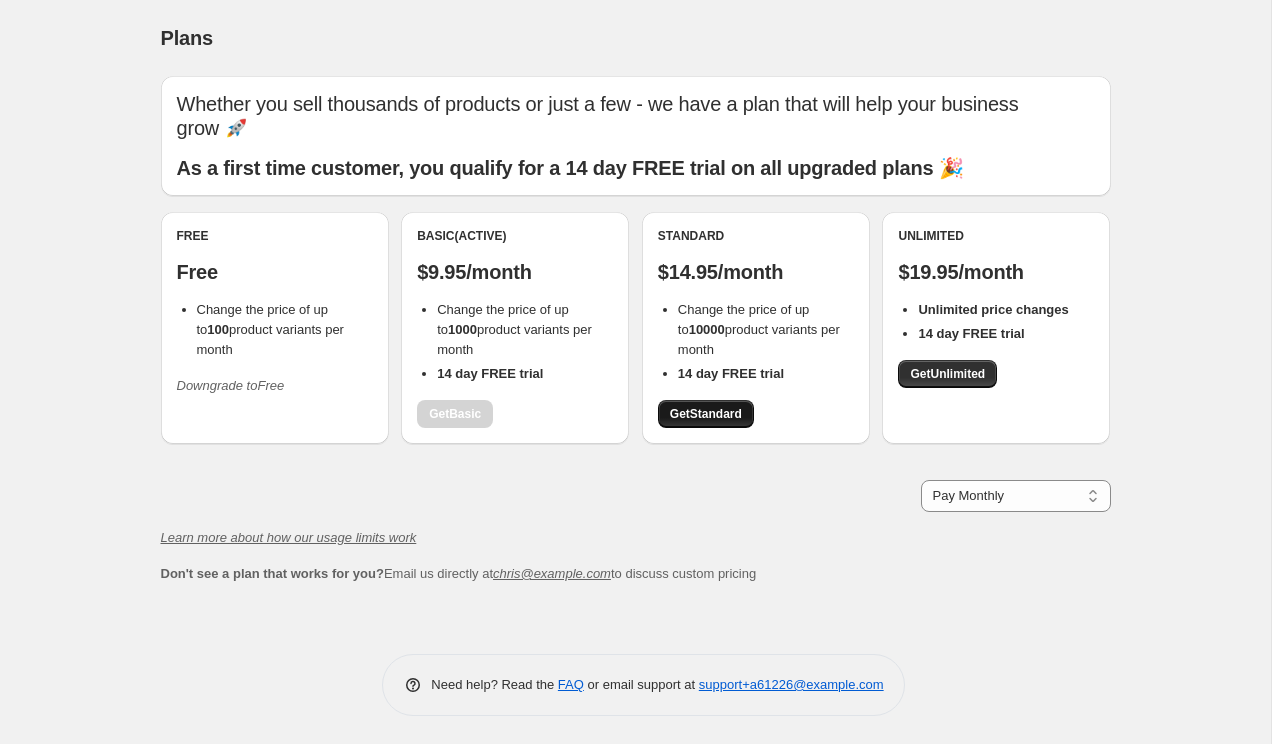 click on "Get  Standard" at bounding box center [706, 414] 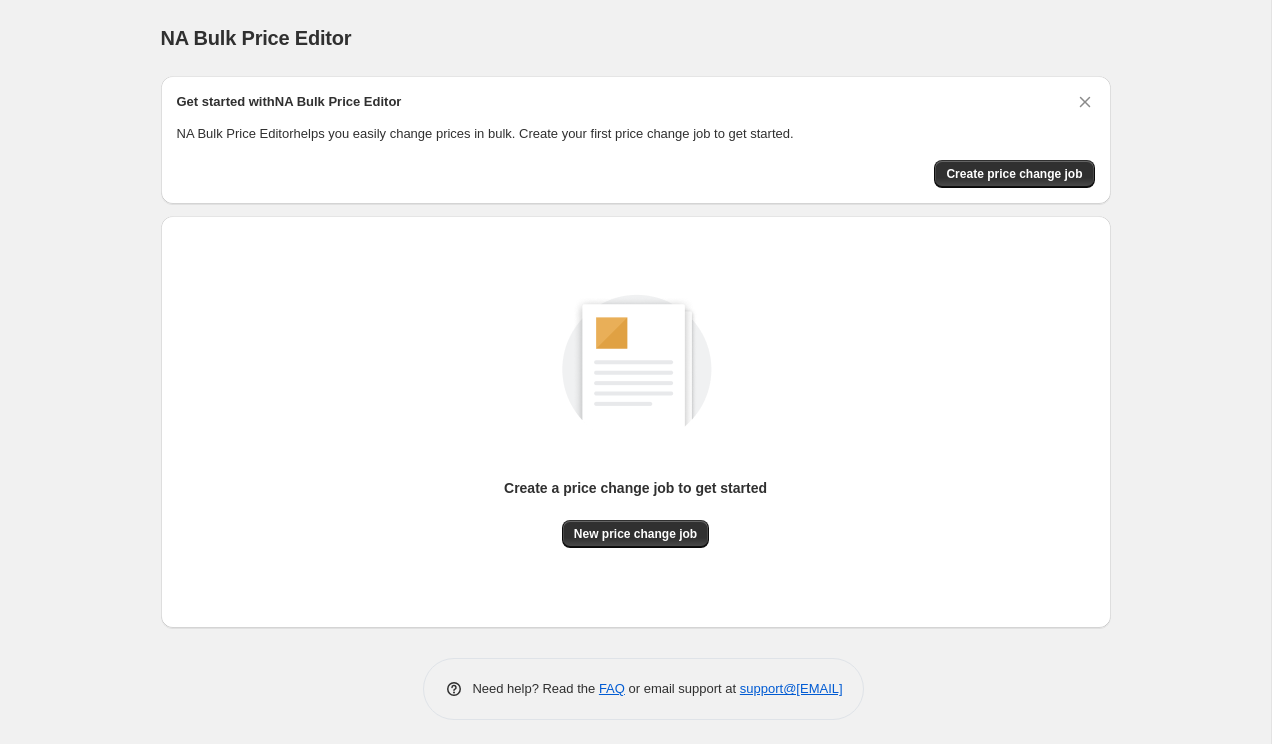 scroll, scrollTop: 0, scrollLeft: 0, axis: both 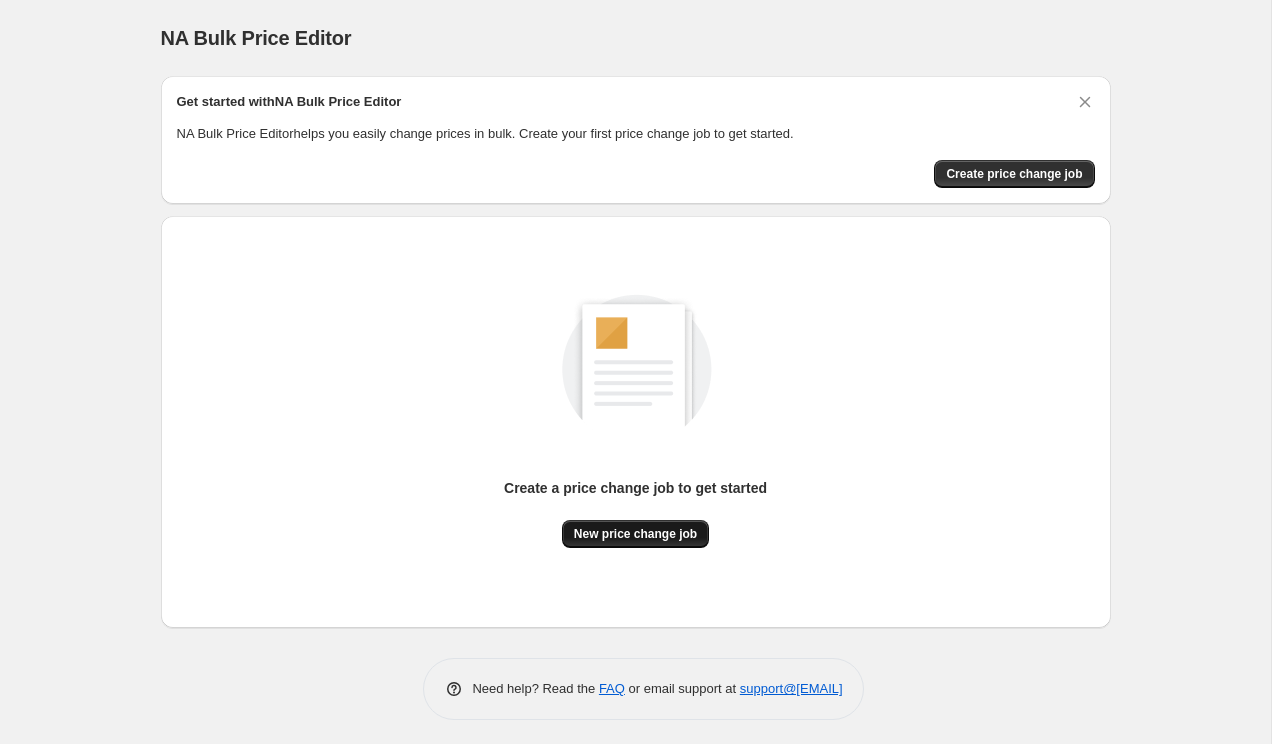 click on "New price change job" at bounding box center (635, 534) 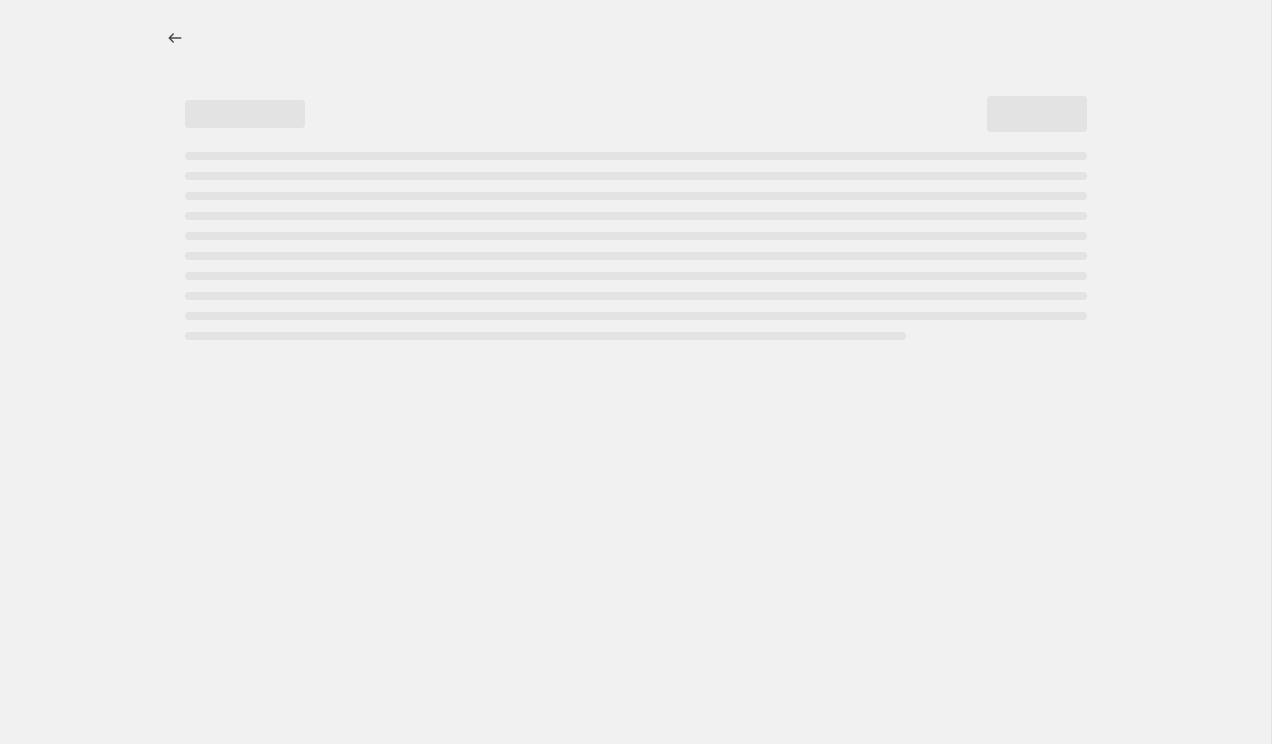 select on "percentage" 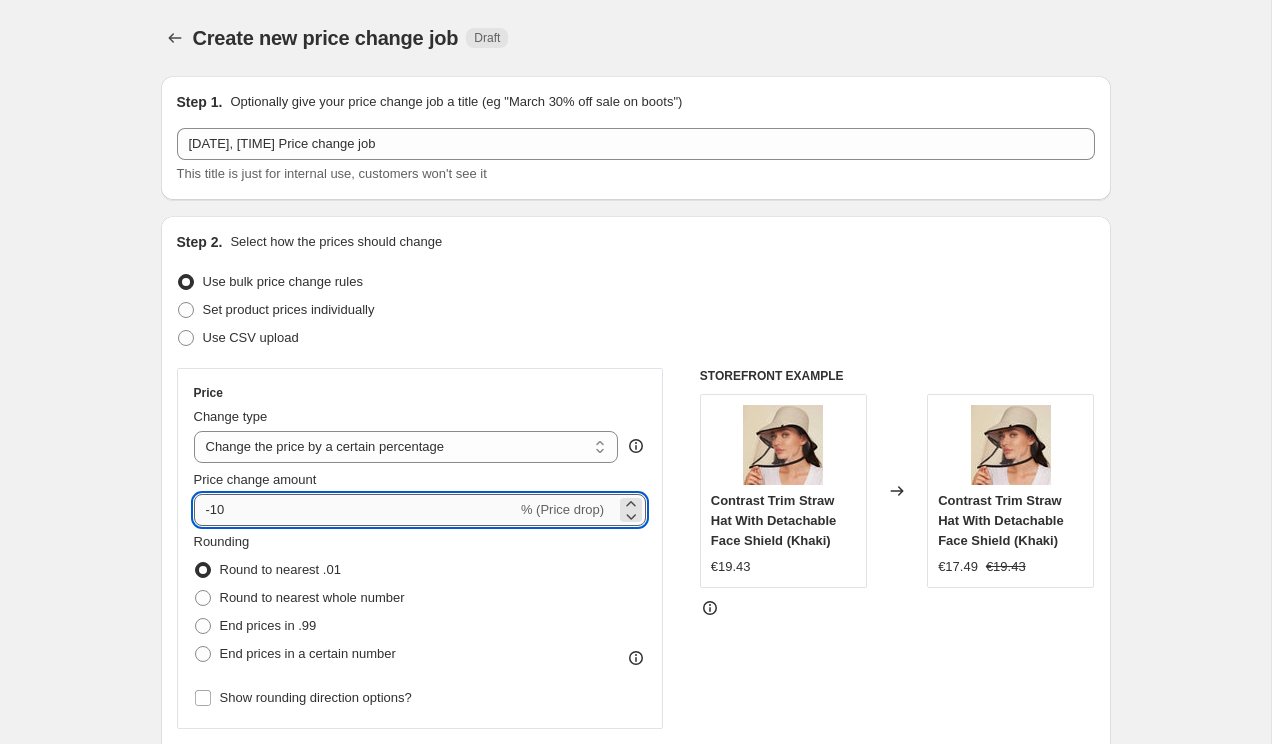 click on "-10" at bounding box center (355, 510) 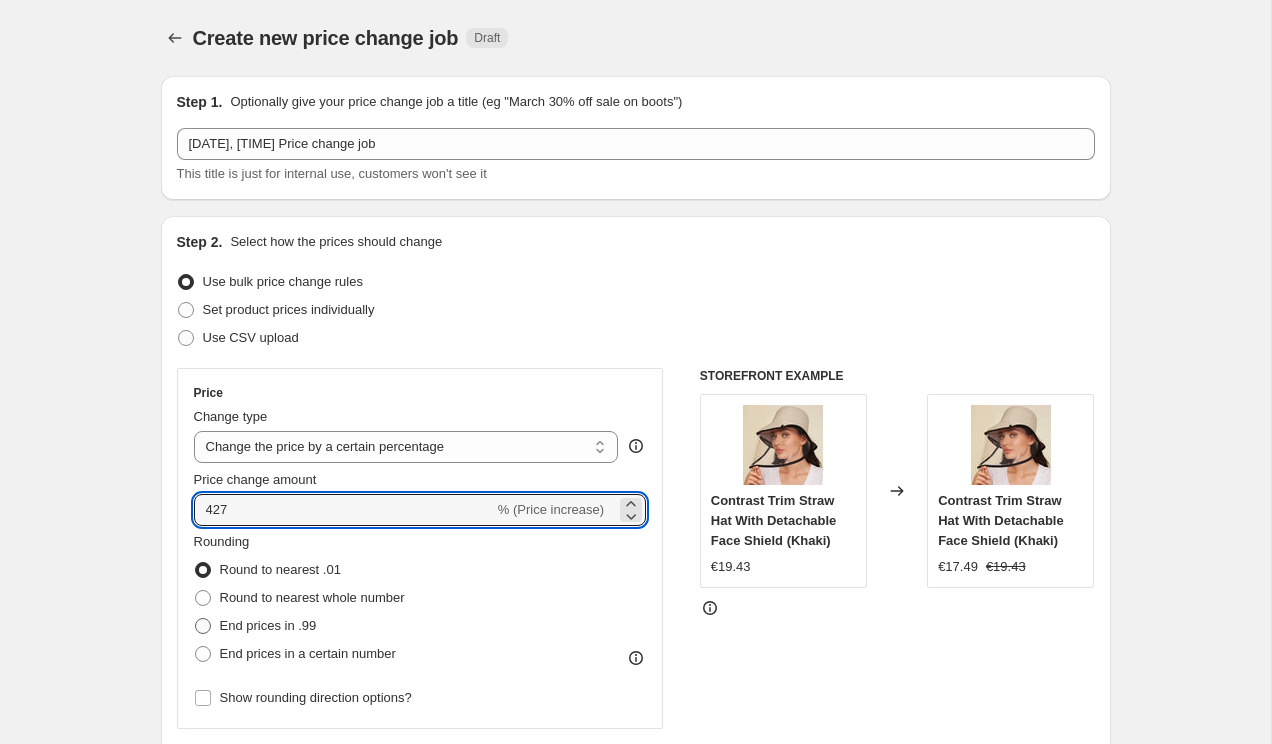 type on "427" 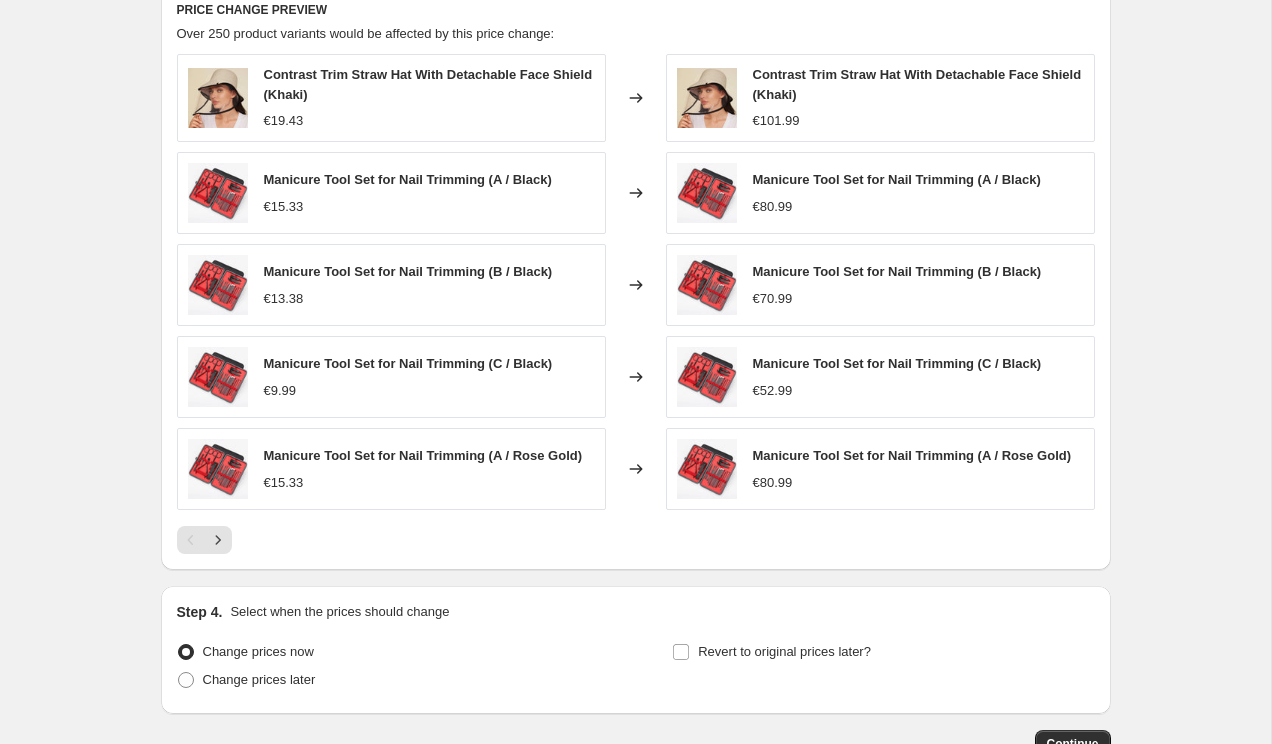 scroll, scrollTop: 1261, scrollLeft: 0, axis: vertical 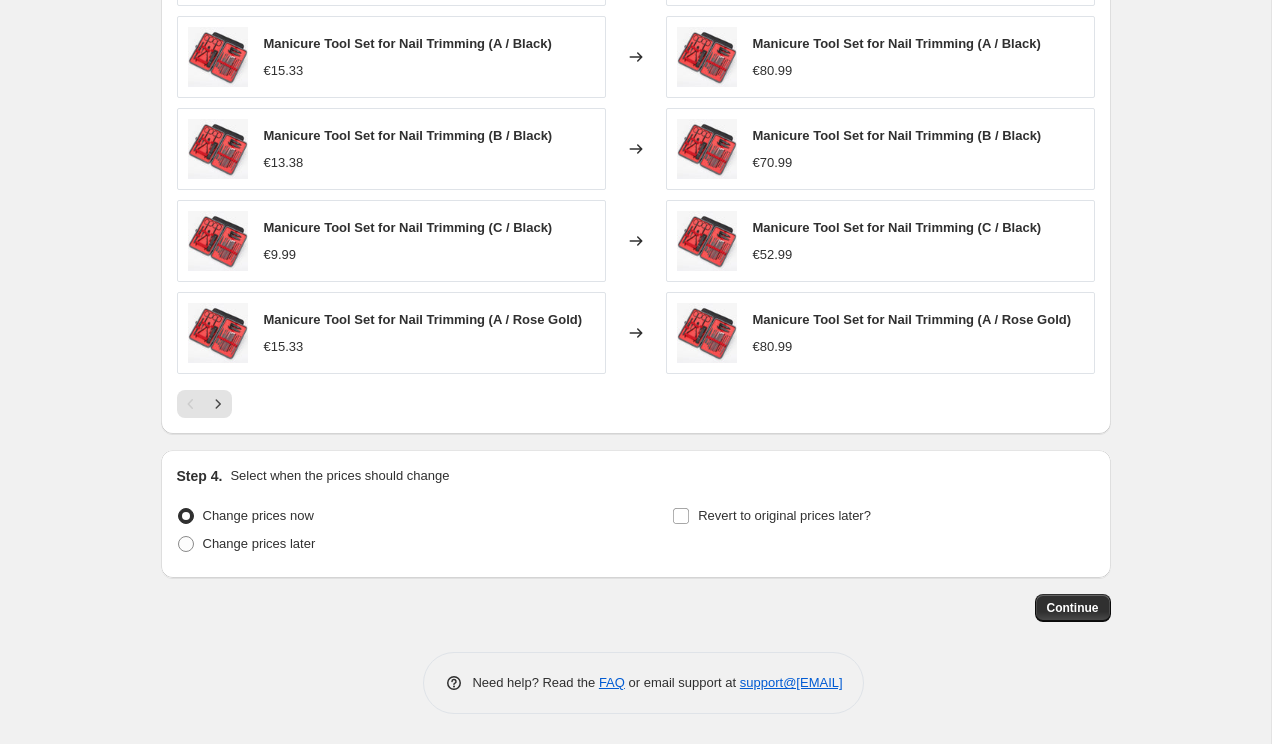 click on "Step 1. Optionally give your price change job a title (eg "March 30% off sale on boots") Aug 6, 2025, 9:42:08 PM Price change job This title is just for internal use, customers won't see it Step 2. Select how the prices should change Use bulk price change rules Set product prices individually Use CSV upload Price Change type Change the price to a certain amount Change the price by a certain amount Change the price by a certain percentage Change the price to the current compare at price (price before sale) Change the price by a certain amount relative to the compare at price Change the price by a certain percentage relative to the compare at price Don't change the price Change the price by a certain percentage relative to the cost per item Change price to certain cost margin Change the price by a certain percentage Price change amount 427 % (Price increase) Rounding Round to nearest .01 Round to nearest whole number End prices in .99 End prices in a certain number Show rounding direction options? Change type" at bounding box center [636, -244] 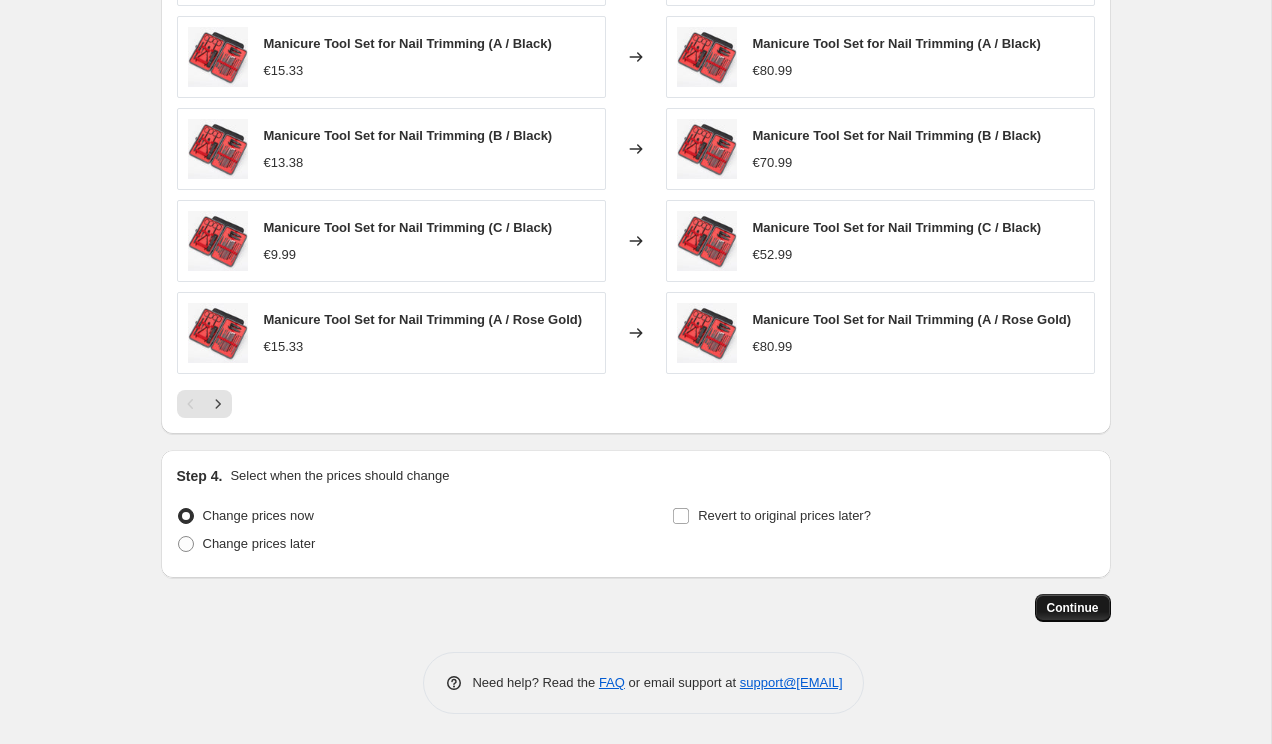 click on "Continue" at bounding box center [1073, 608] 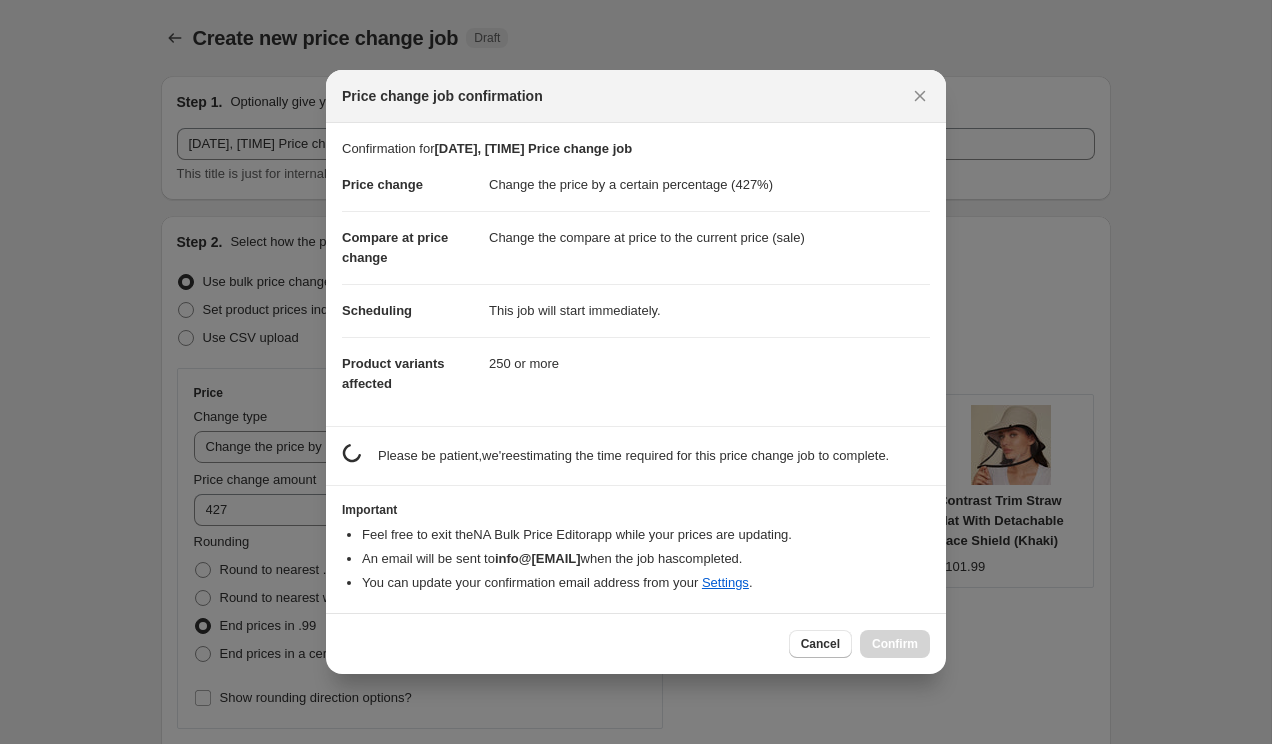scroll, scrollTop: 0, scrollLeft: 0, axis: both 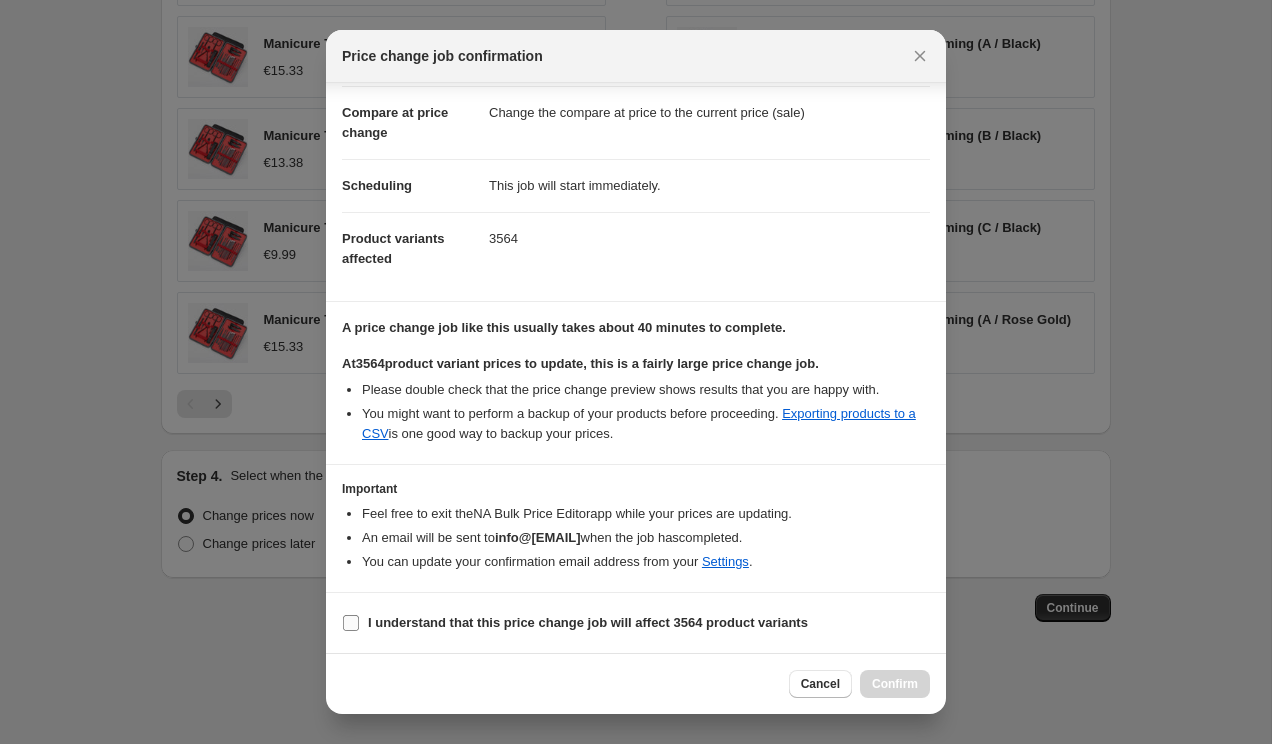 click on "I understand that this price change job will affect 3564 product variants" at bounding box center [575, 623] 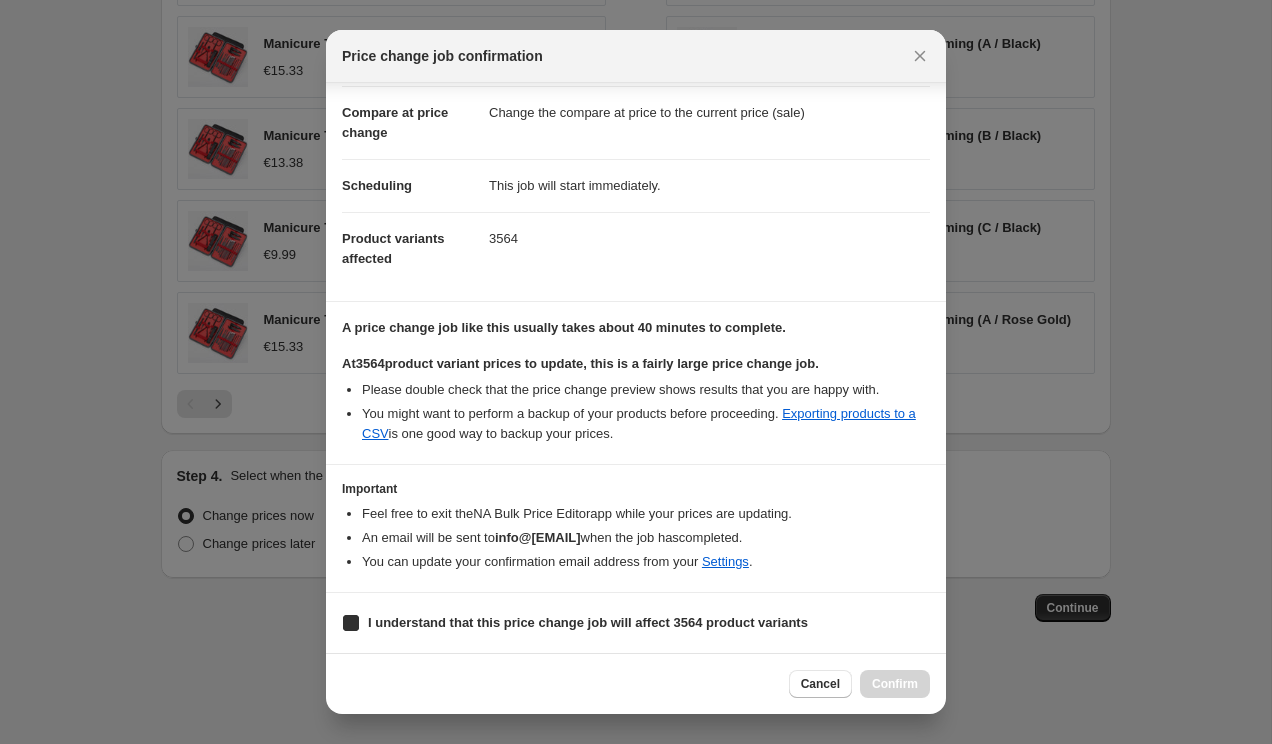 checkbox on "true" 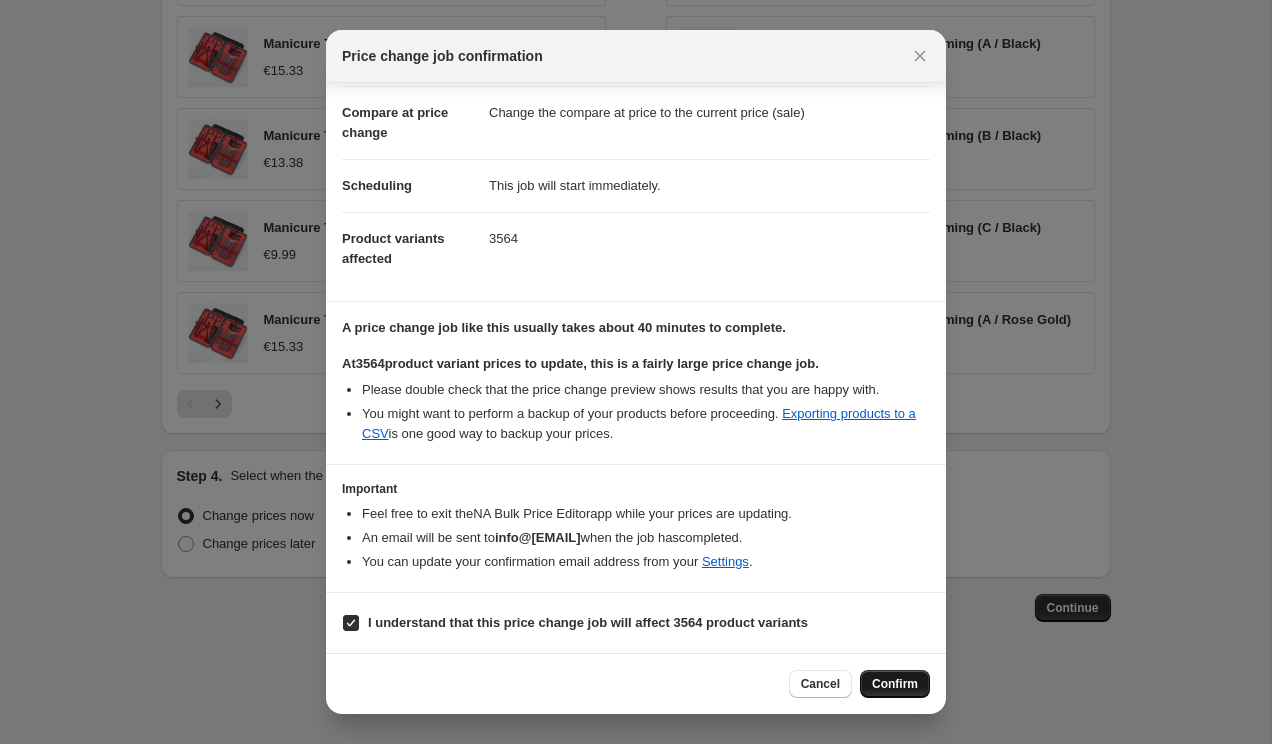 click on "Confirm" at bounding box center (895, 684) 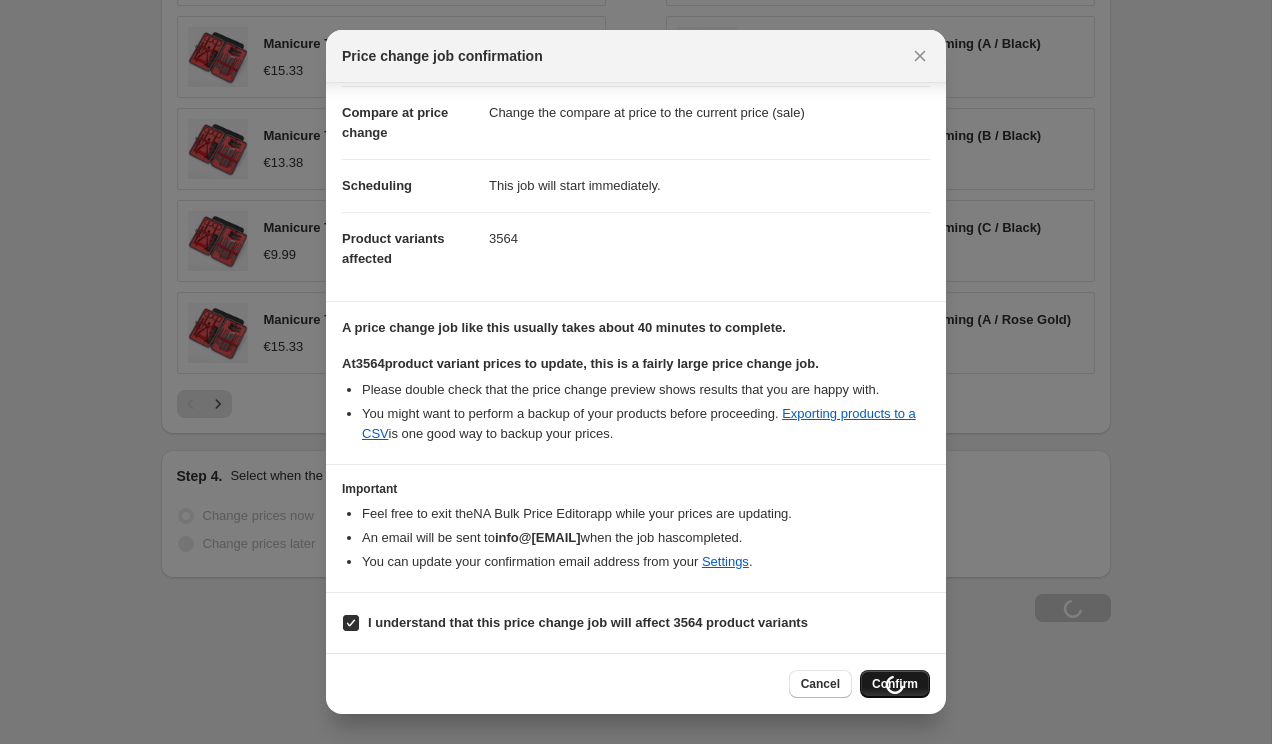 scroll, scrollTop: 1329, scrollLeft: 0, axis: vertical 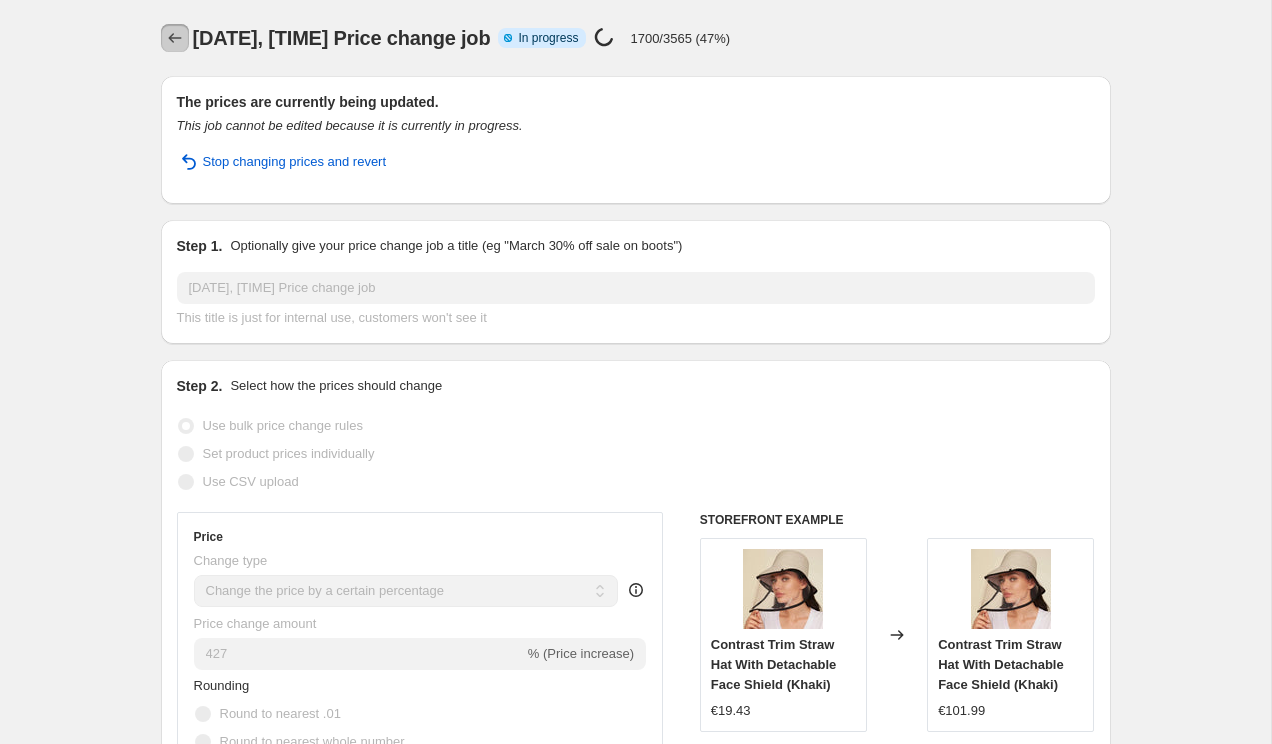 click 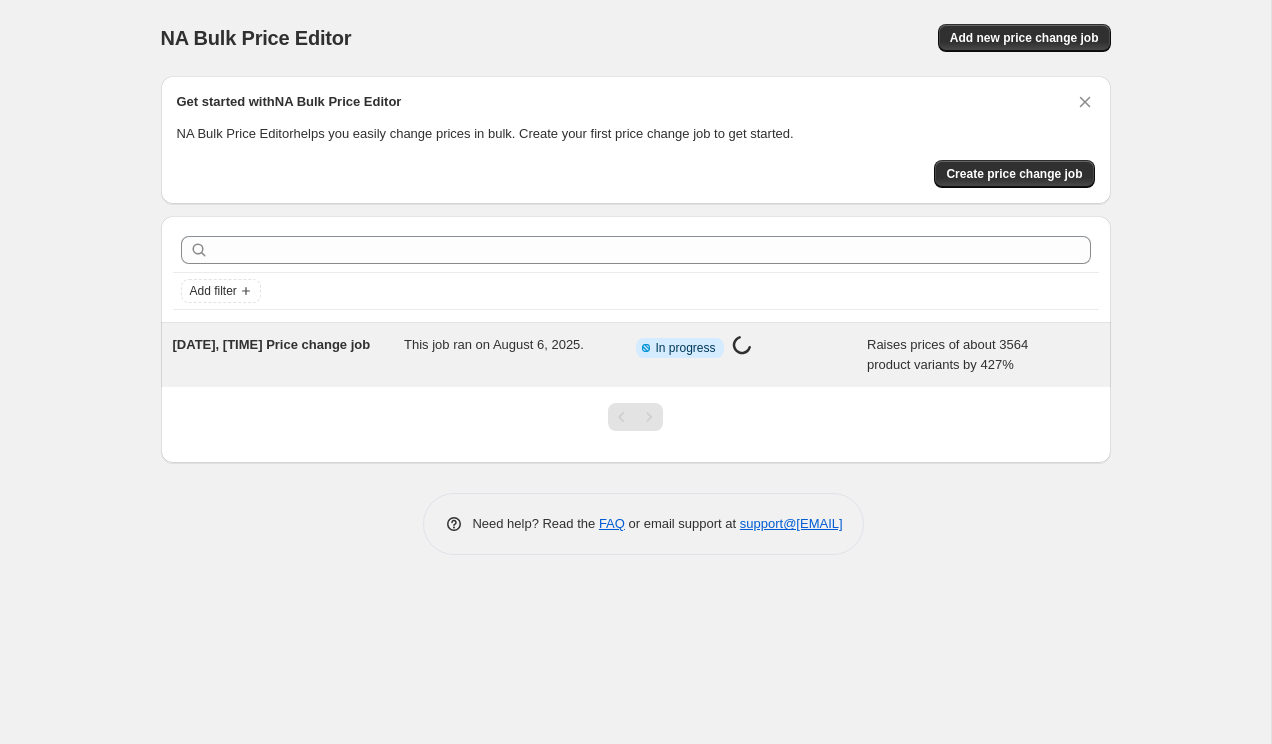 click on "This job ran on August 6, 2025." at bounding box center (520, 355) 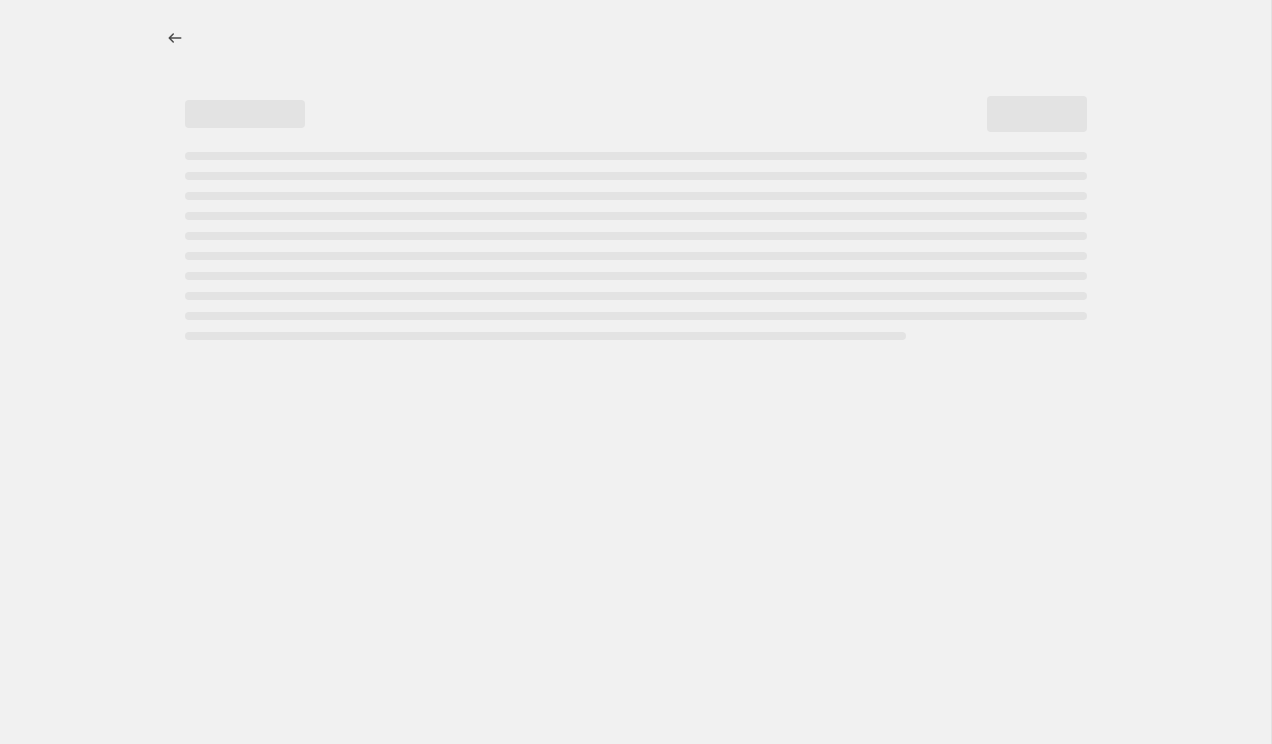 select on "percentage" 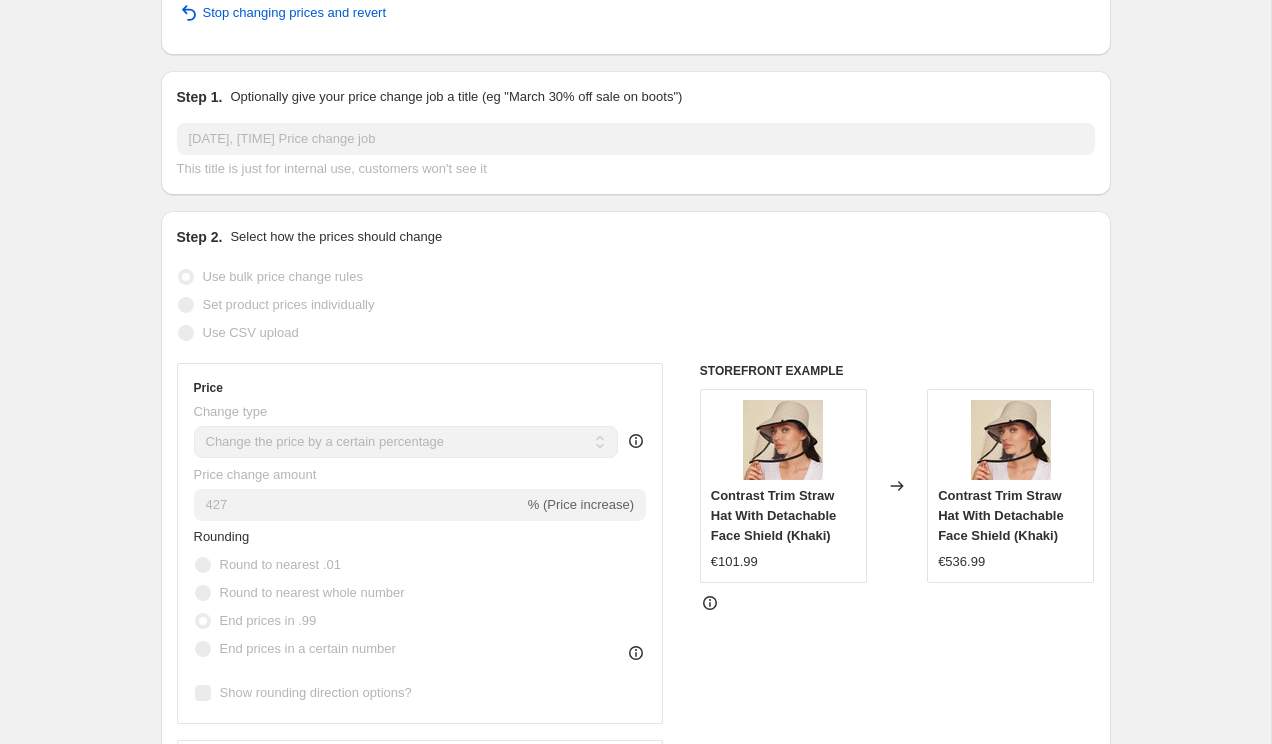 scroll, scrollTop: 0, scrollLeft: 0, axis: both 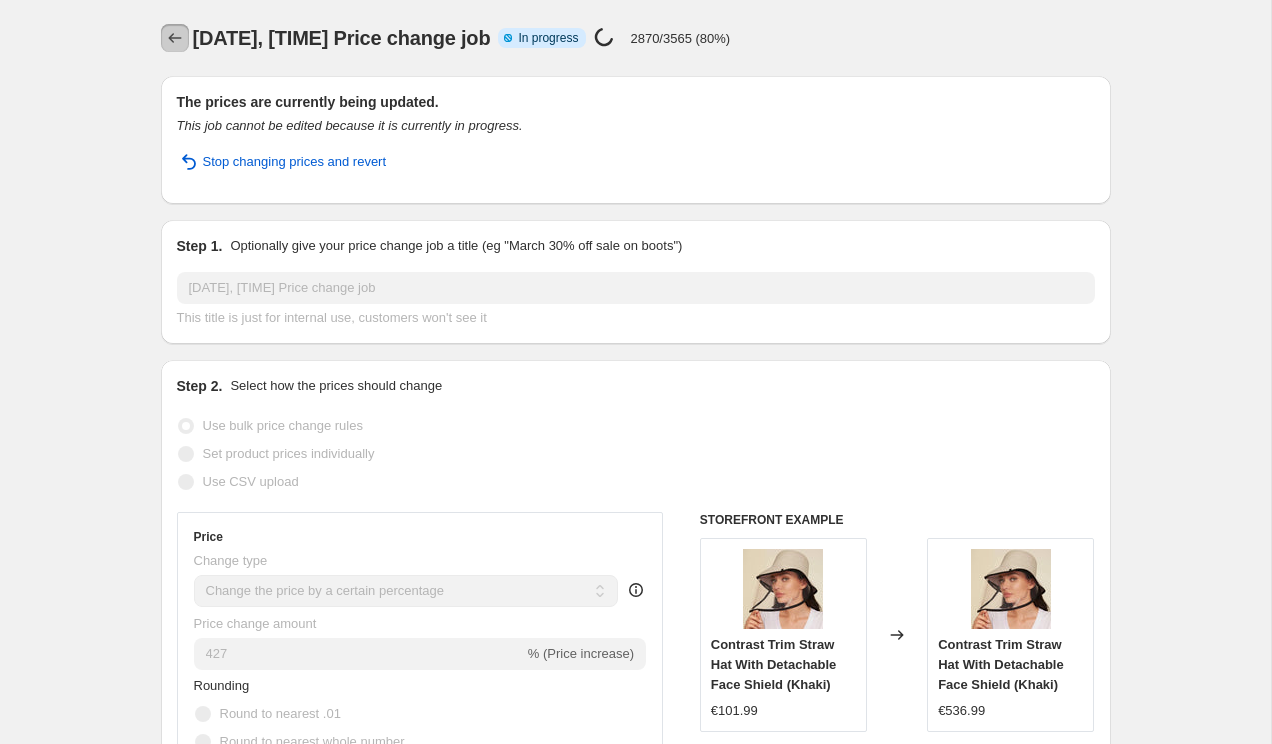click 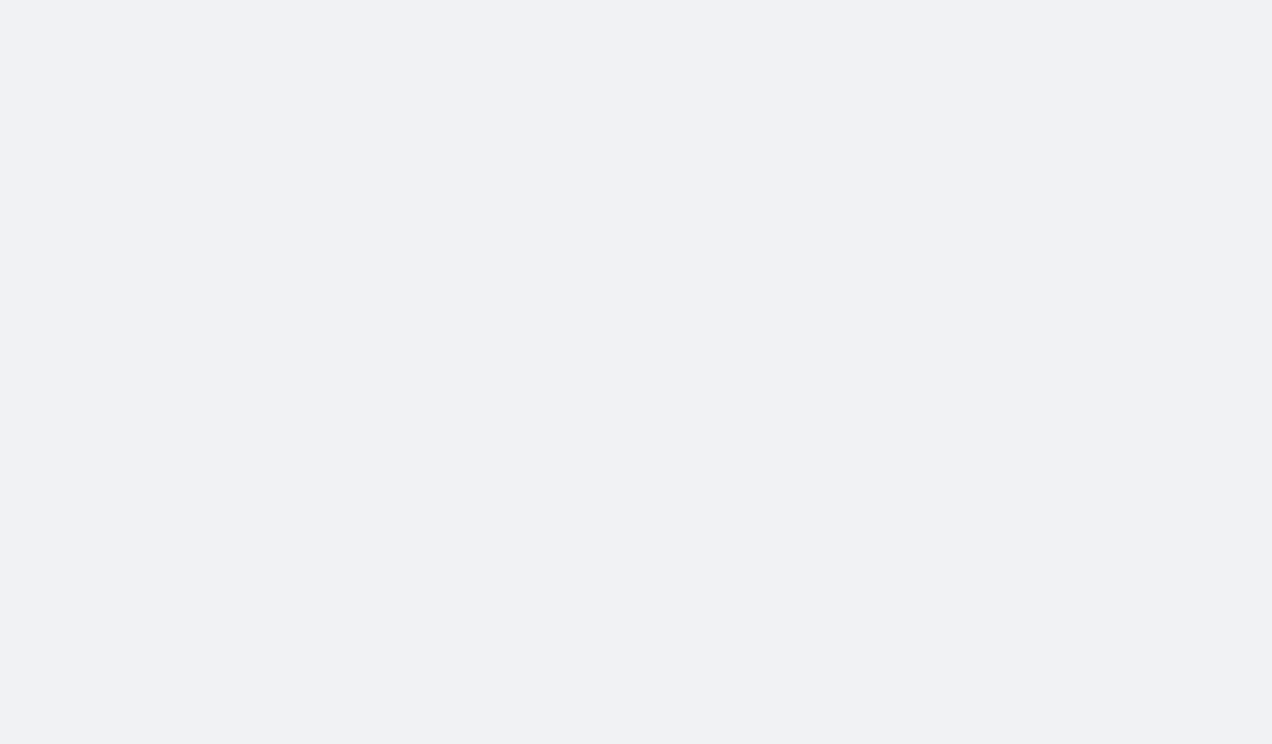 scroll, scrollTop: 0, scrollLeft: 0, axis: both 